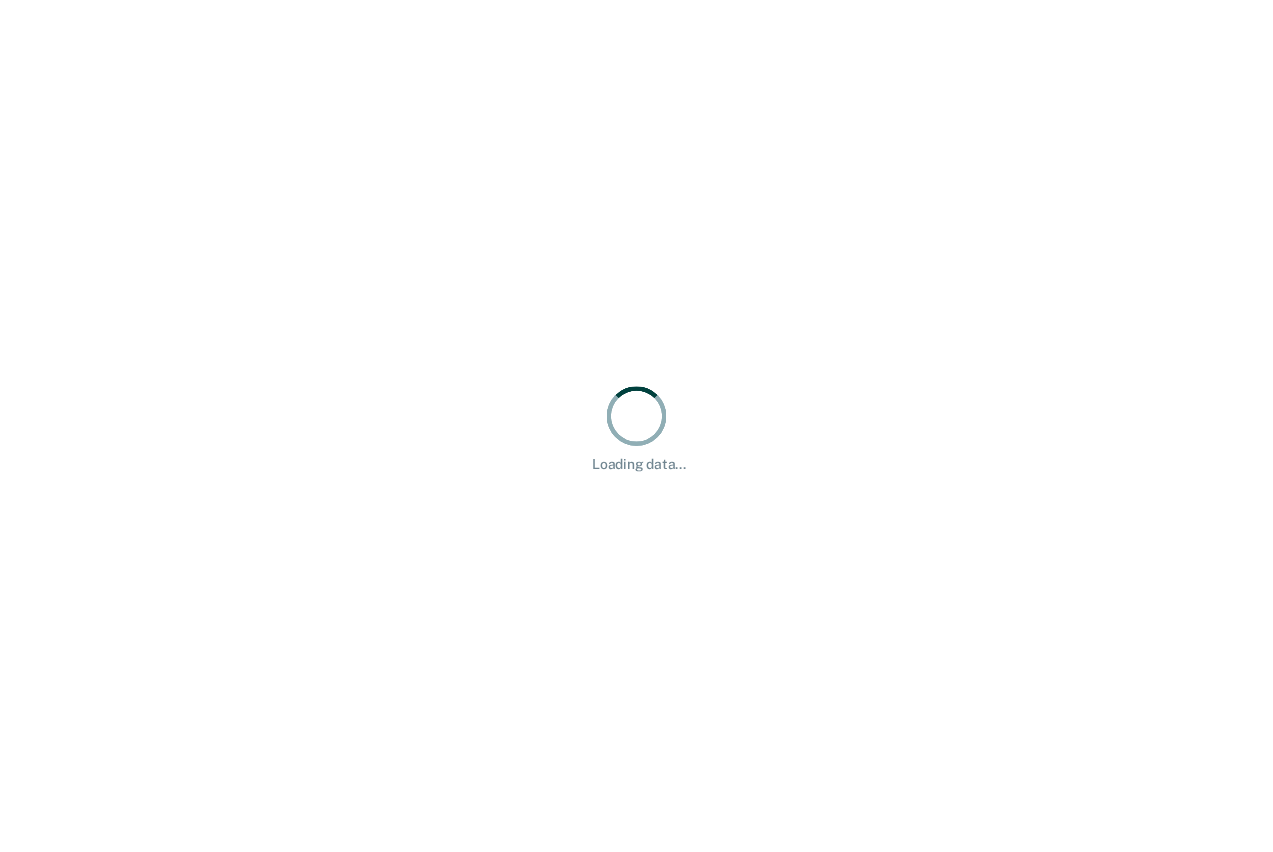 scroll, scrollTop: 0, scrollLeft: 0, axis: both 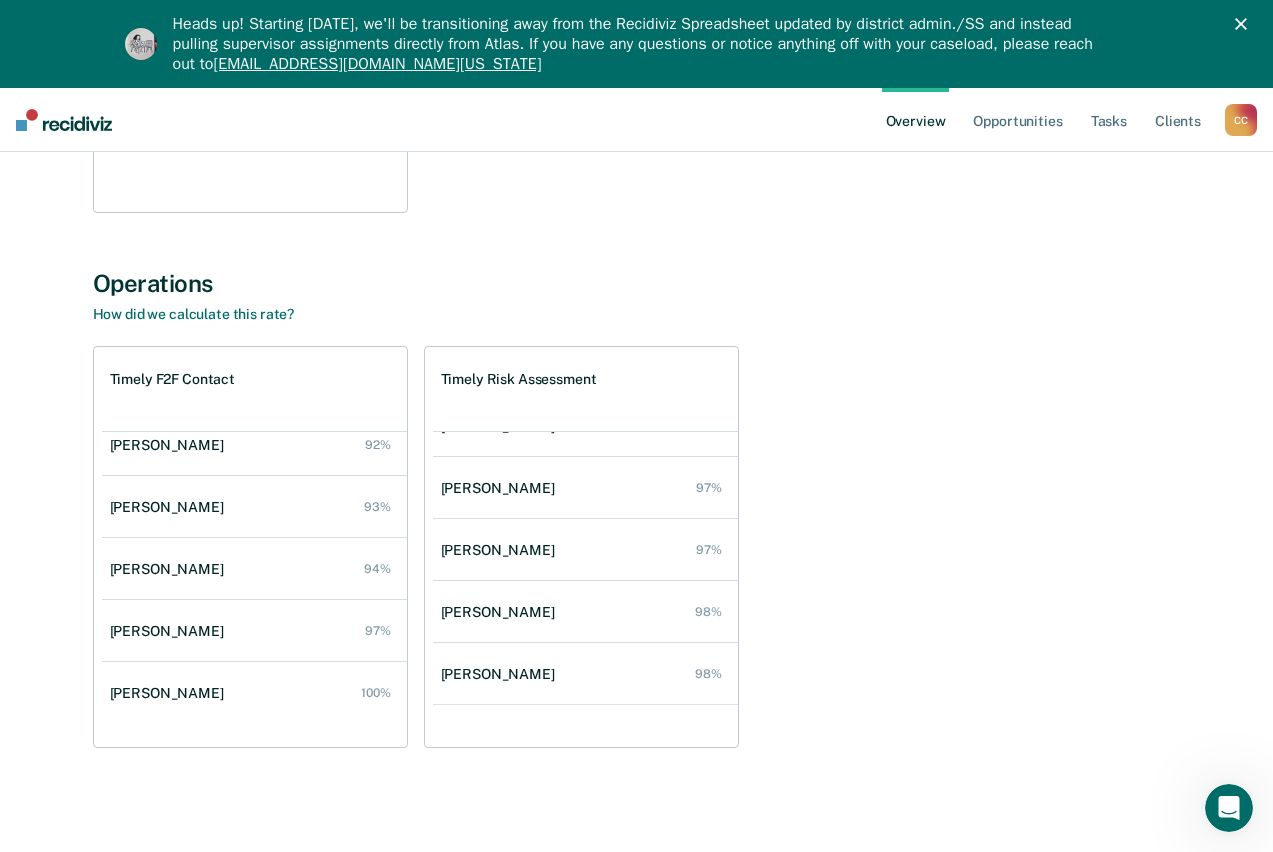 click on "C C" at bounding box center [1241, 120] 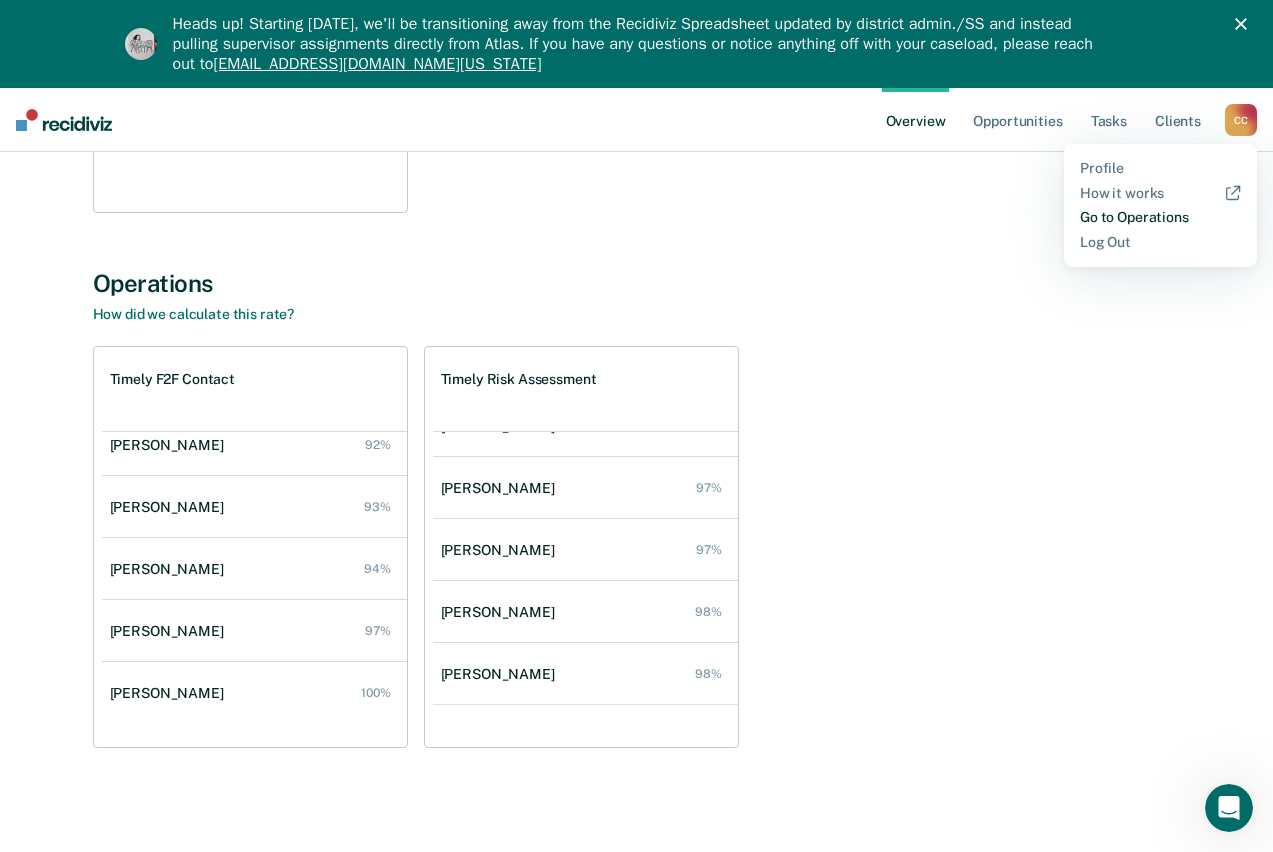 click on "Go to Operations" at bounding box center [1160, 217] 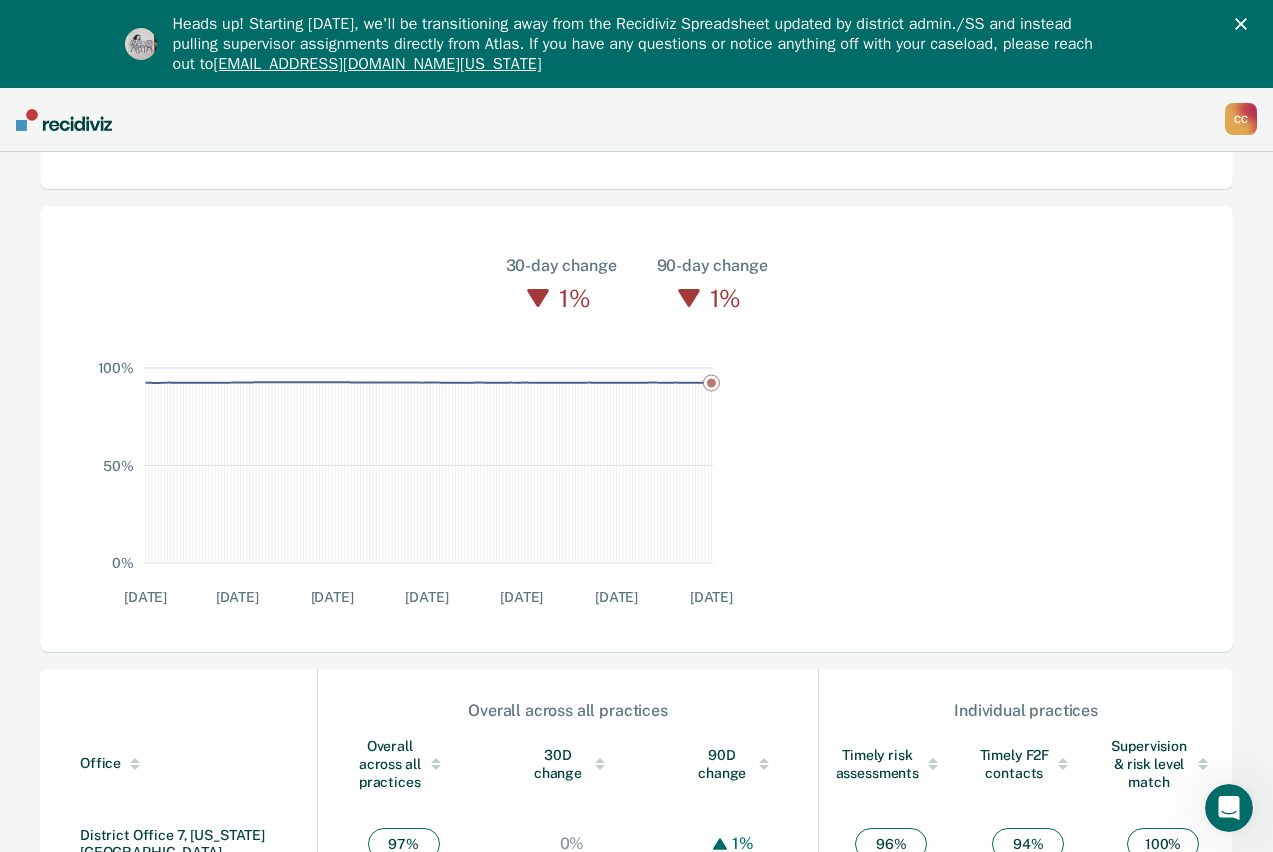 scroll, scrollTop: 600, scrollLeft: 0, axis: vertical 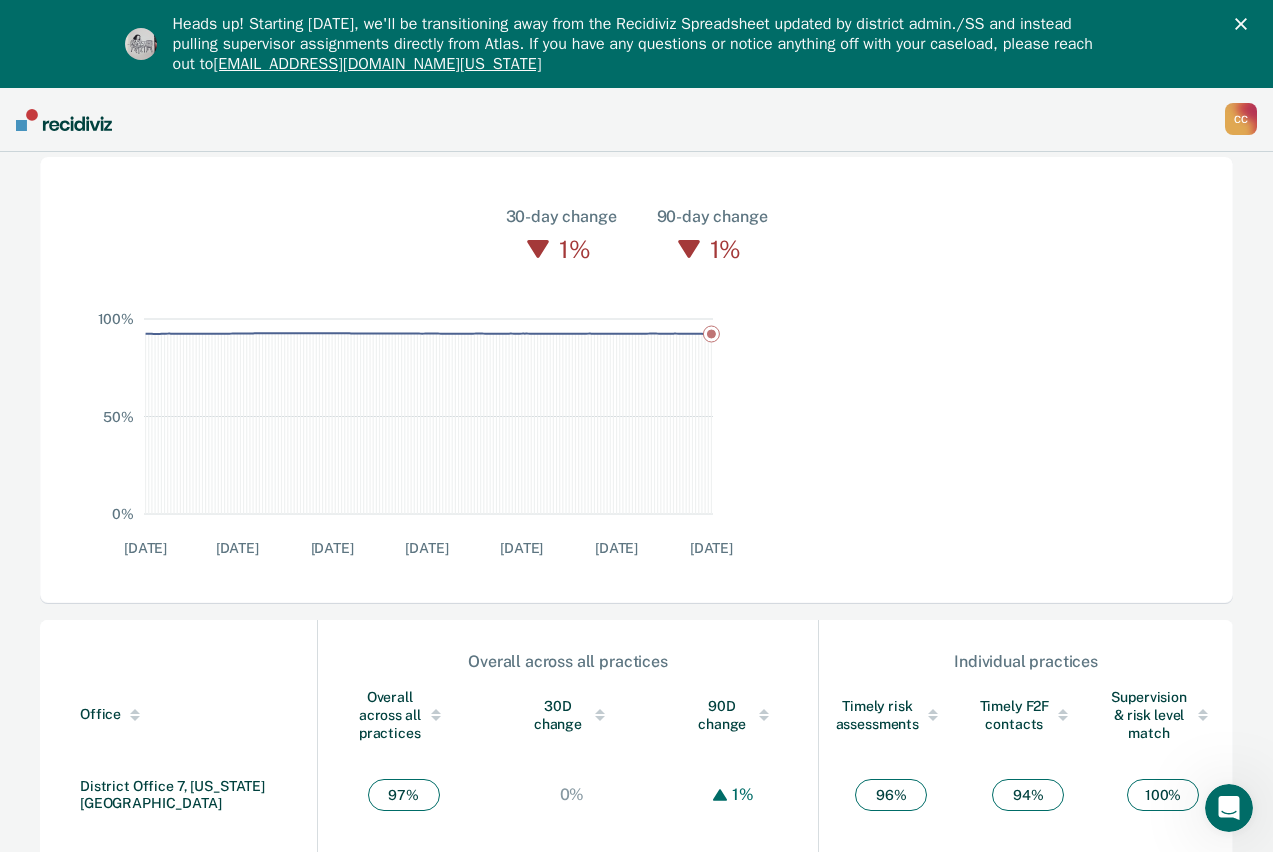 click on "District Office 6, [GEOGRAPHIC_DATA]" at bounding box center (151, 941) 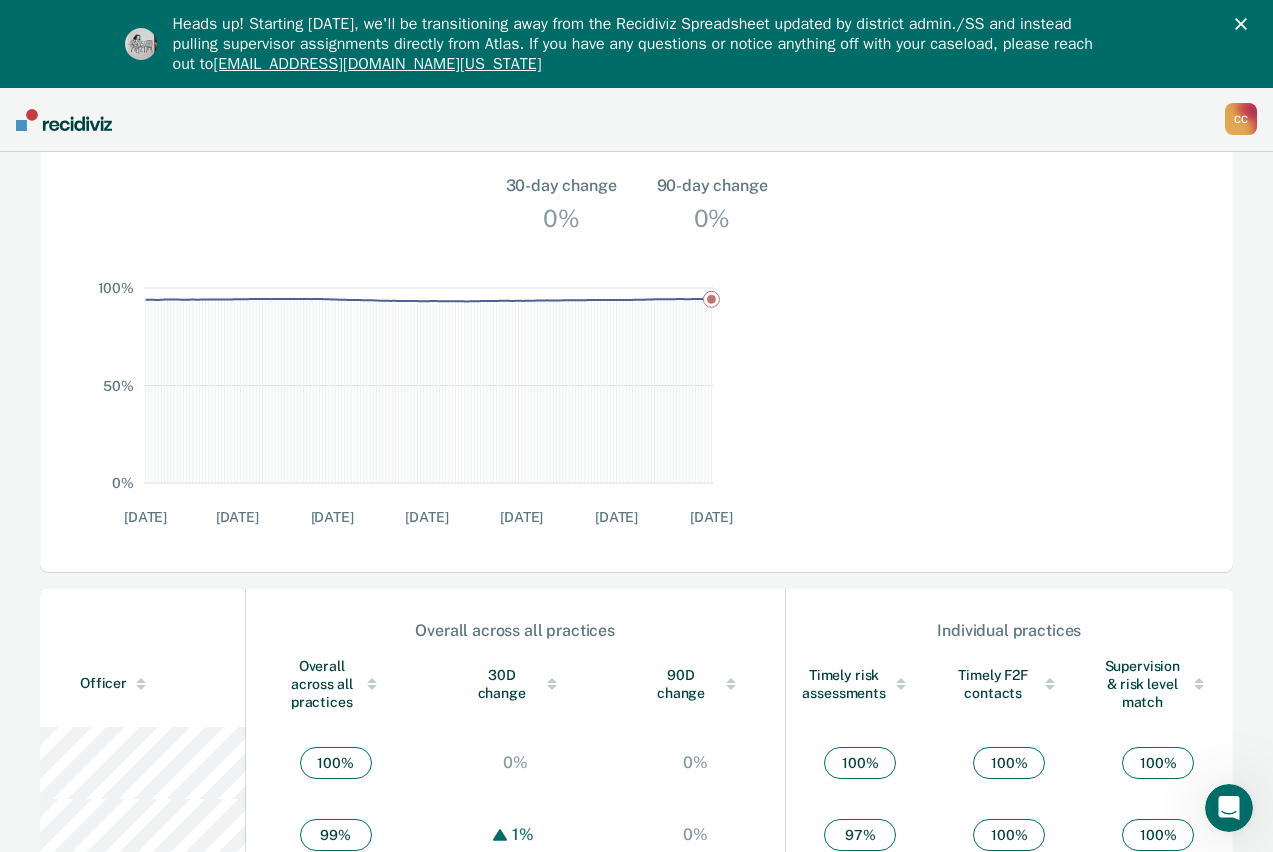scroll, scrollTop: 351, scrollLeft: 0, axis: vertical 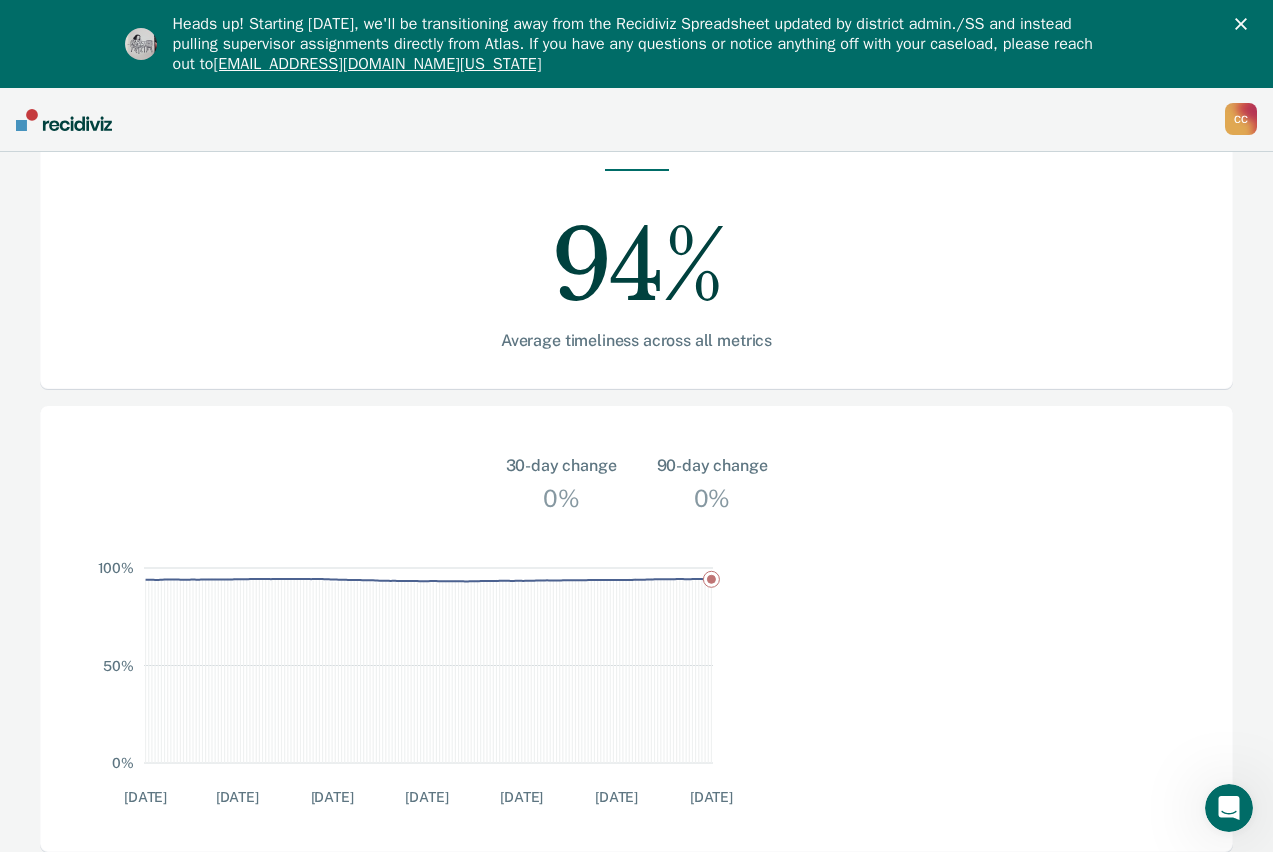 click on "C C" at bounding box center (1241, 119) 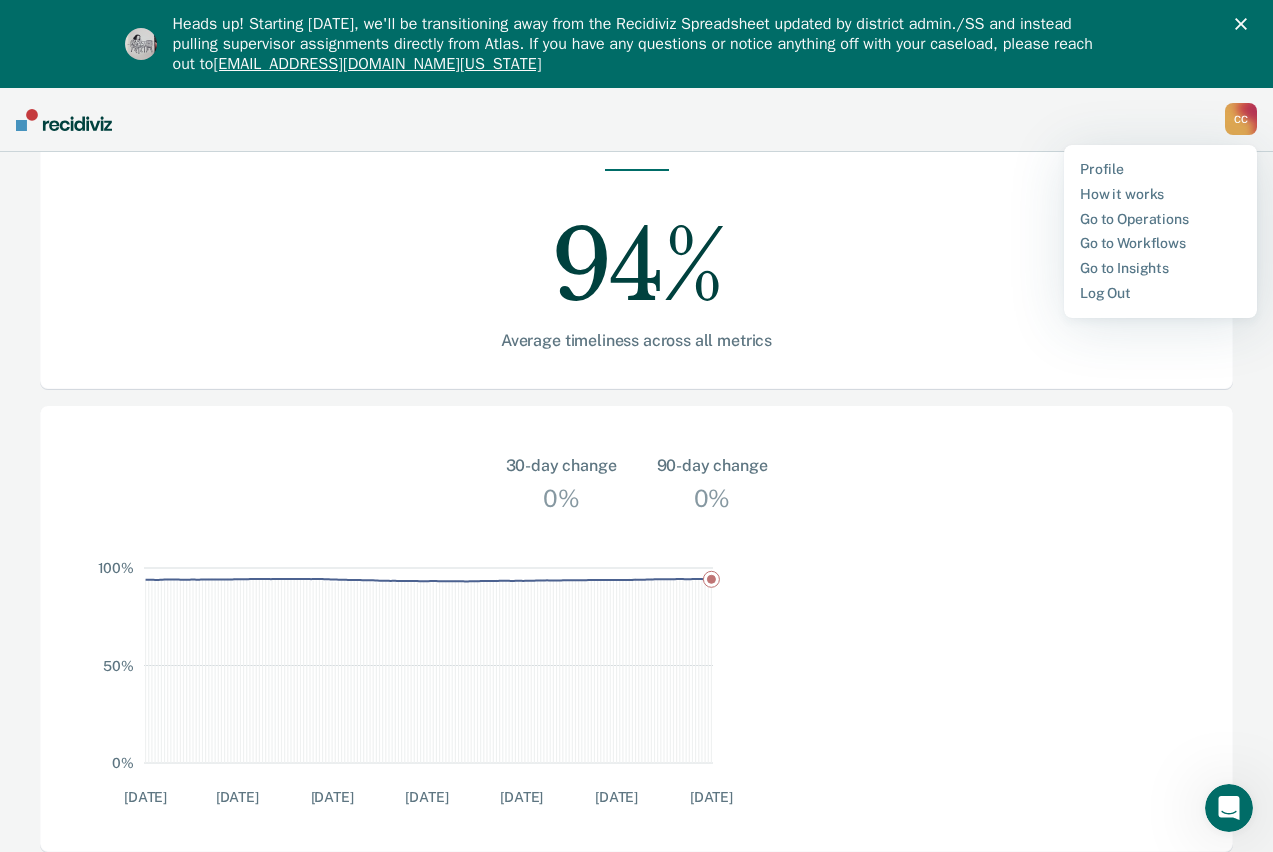 click on "Profile How it works Go to Operations Go to Workflows Go to Insights Log Out" at bounding box center [1160, 231] 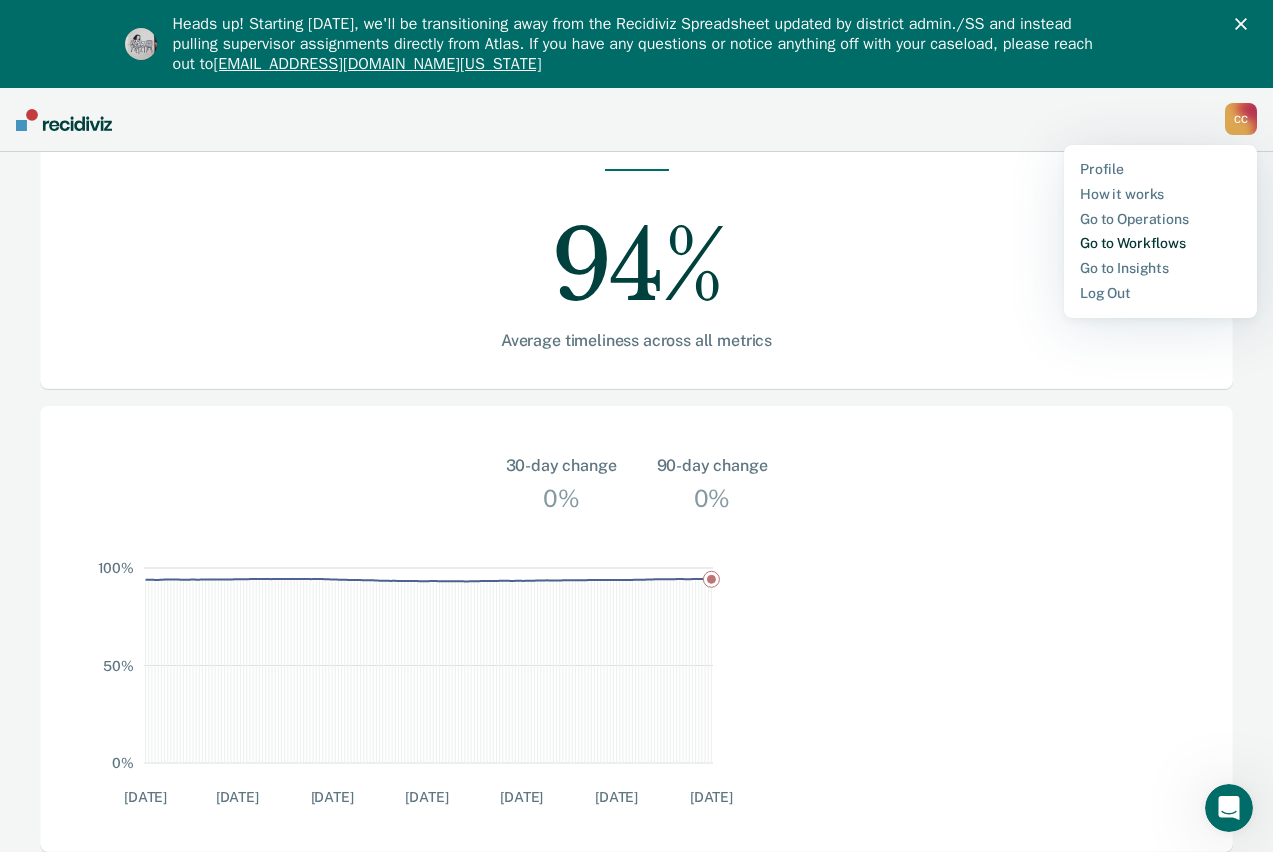click on "Go to Workflows" at bounding box center [1160, 243] 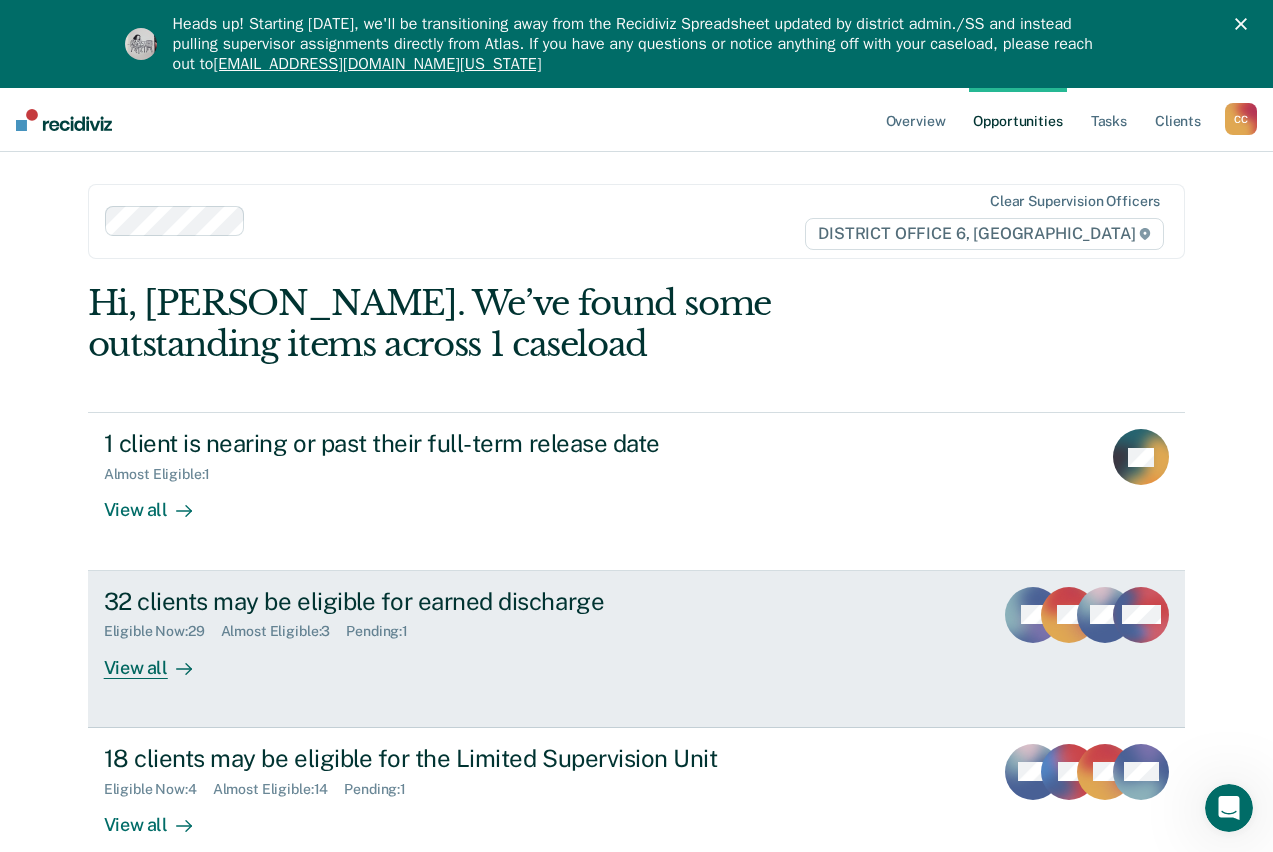 scroll, scrollTop: 113, scrollLeft: 0, axis: vertical 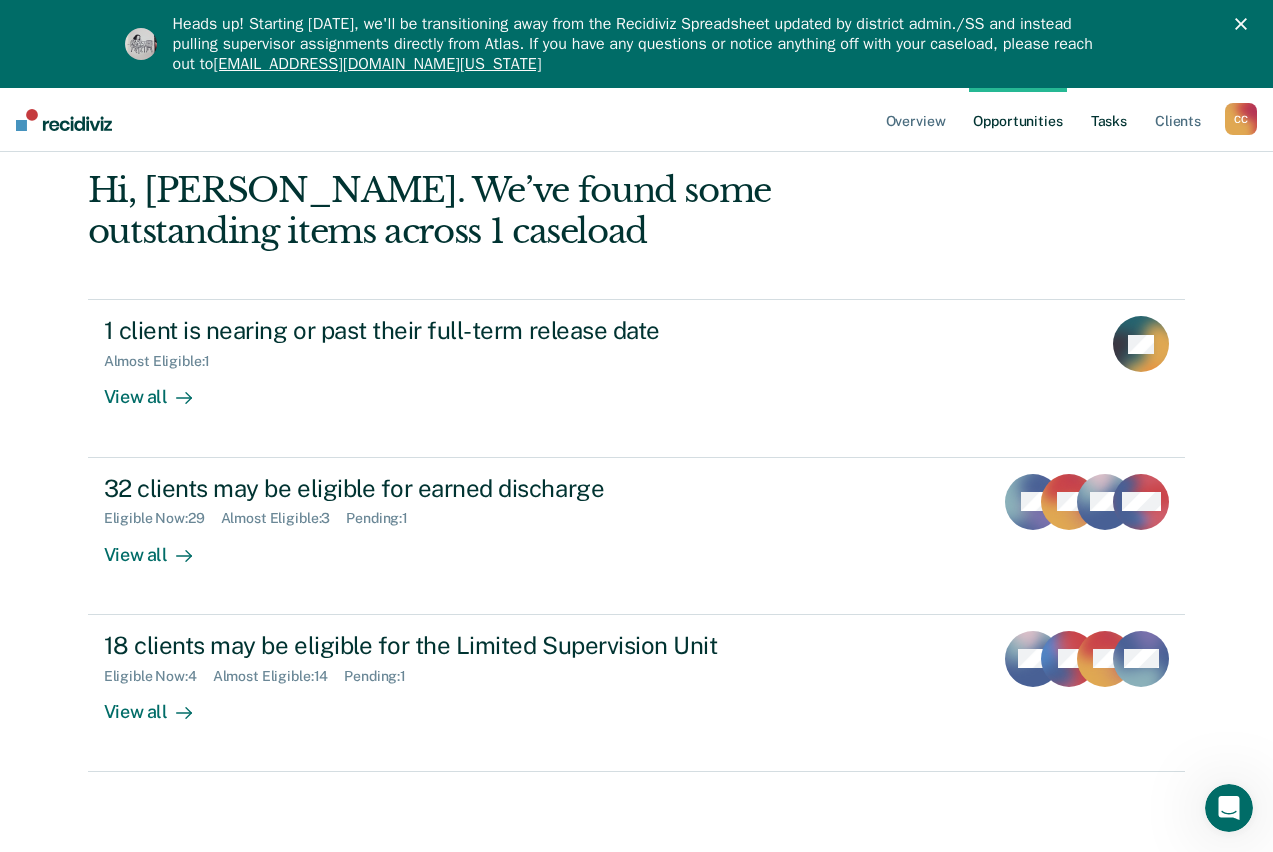 click on "Tasks" at bounding box center (1109, 120) 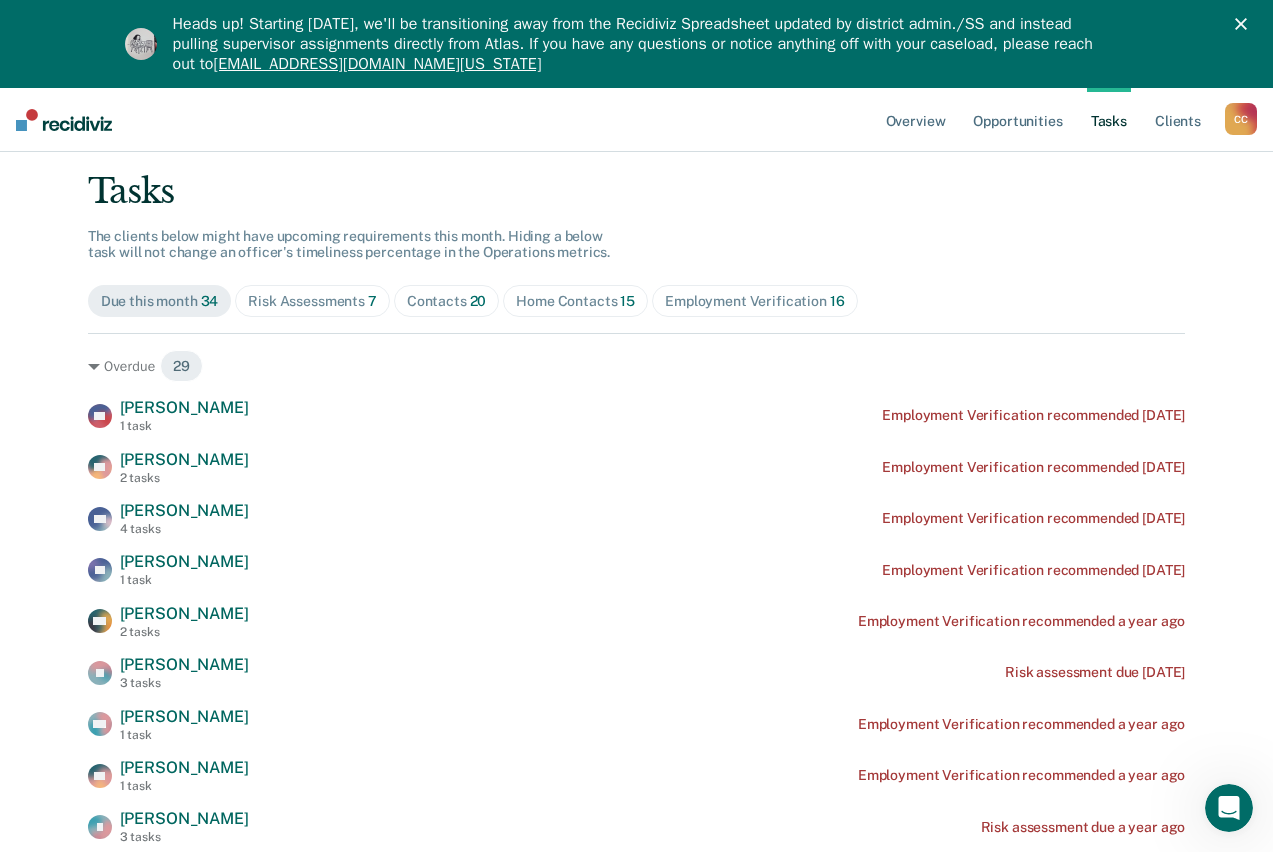 scroll, scrollTop: 0, scrollLeft: 0, axis: both 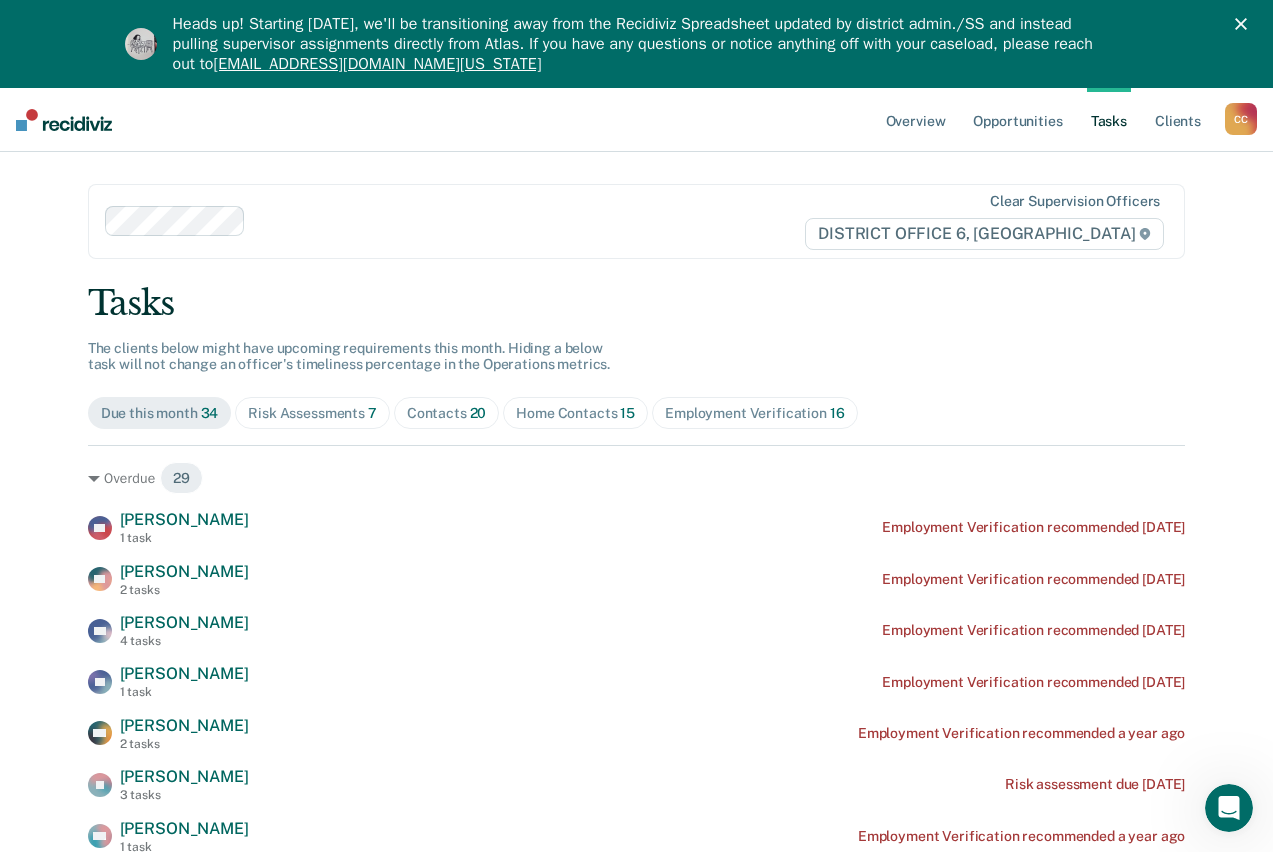 click on "Home Contacts   15" at bounding box center (575, 413) 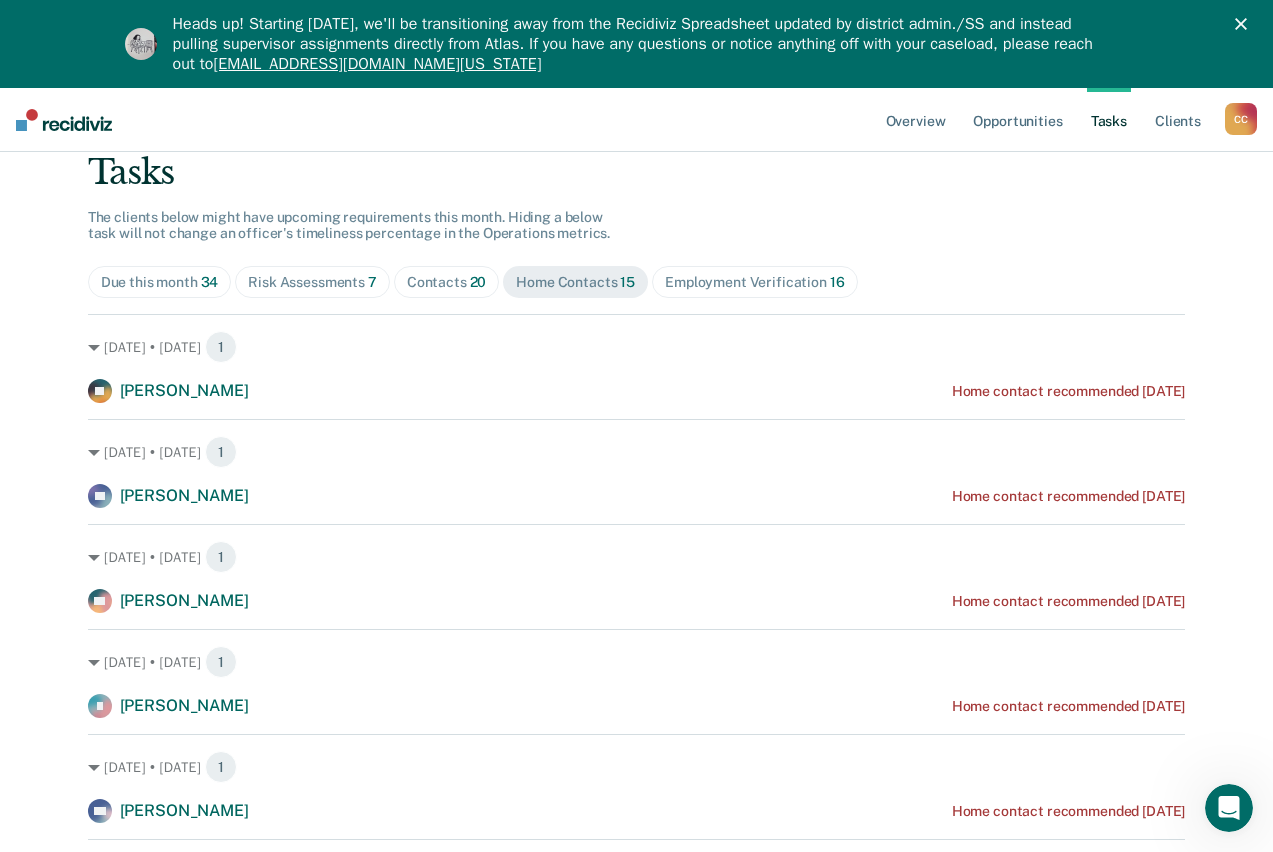 scroll, scrollTop: 0, scrollLeft: 0, axis: both 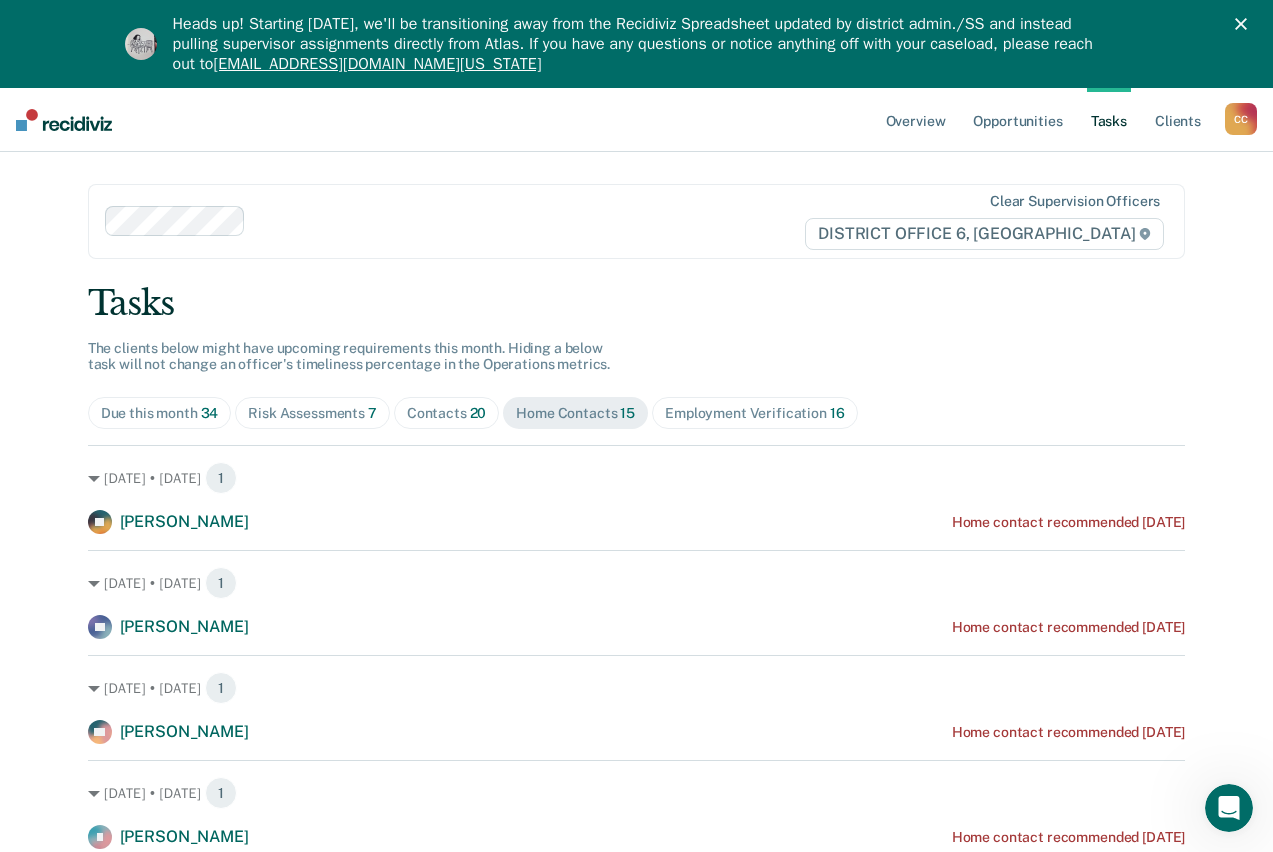 click on "Risk Assessments   7" at bounding box center [312, 413] 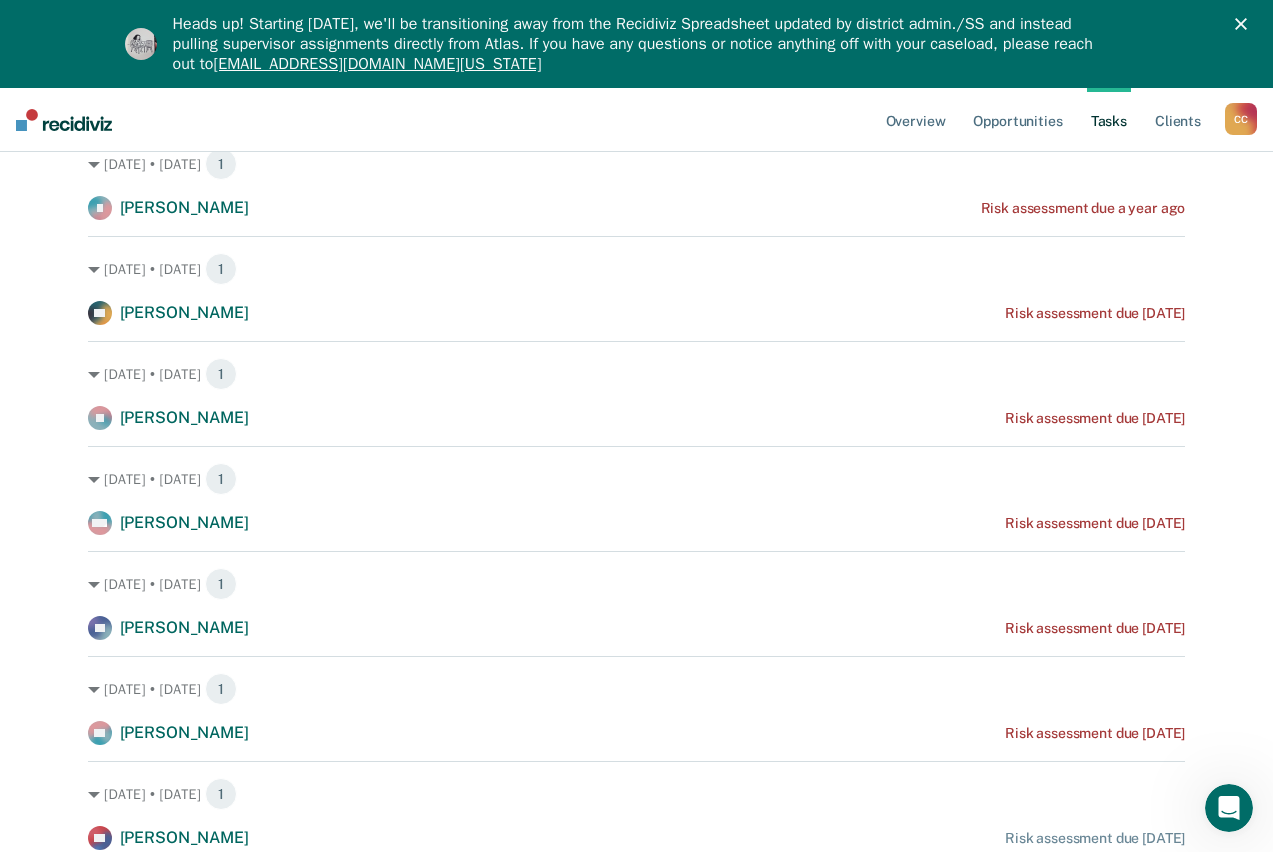 scroll, scrollTop: 0, scrollLeft: 0, axis: both 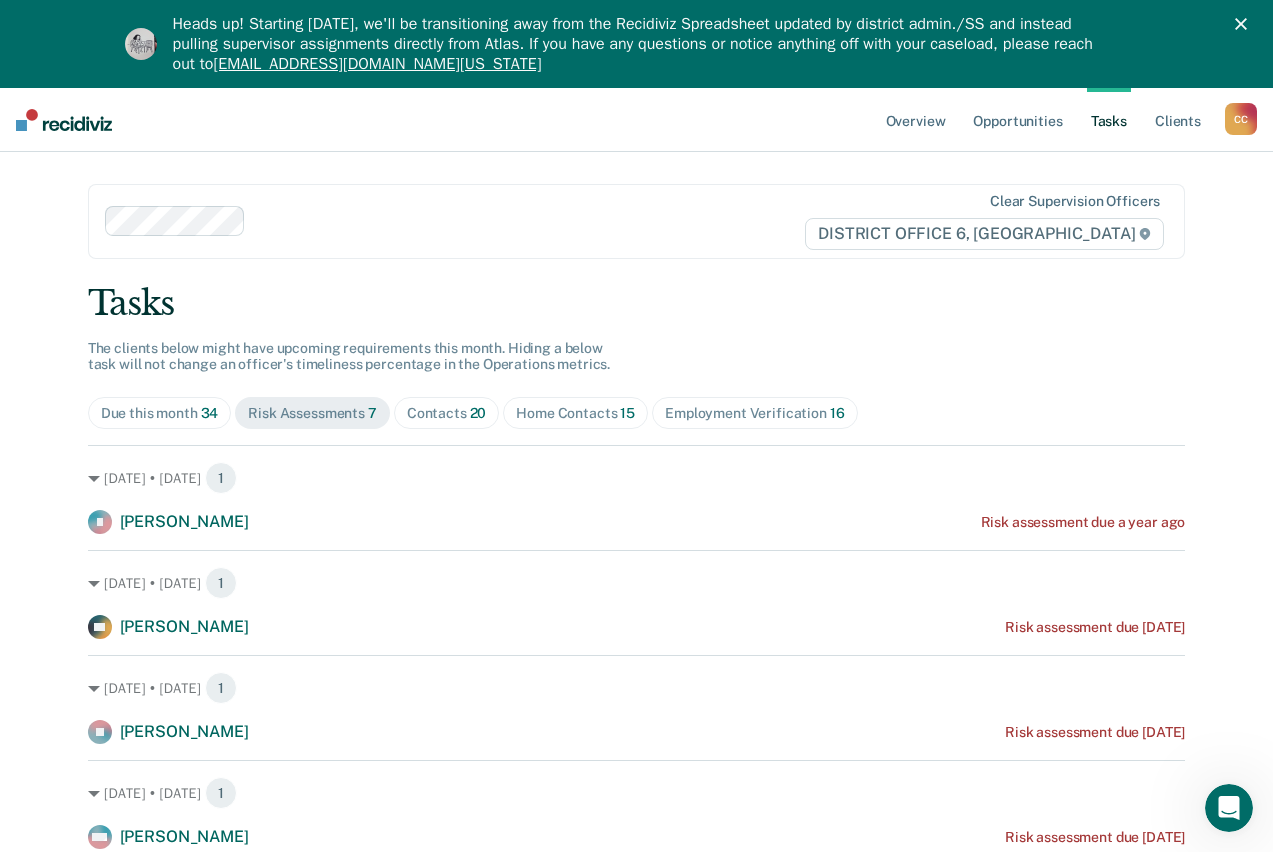 click on "Home Contacts   15" at bounding box center (575, 413) 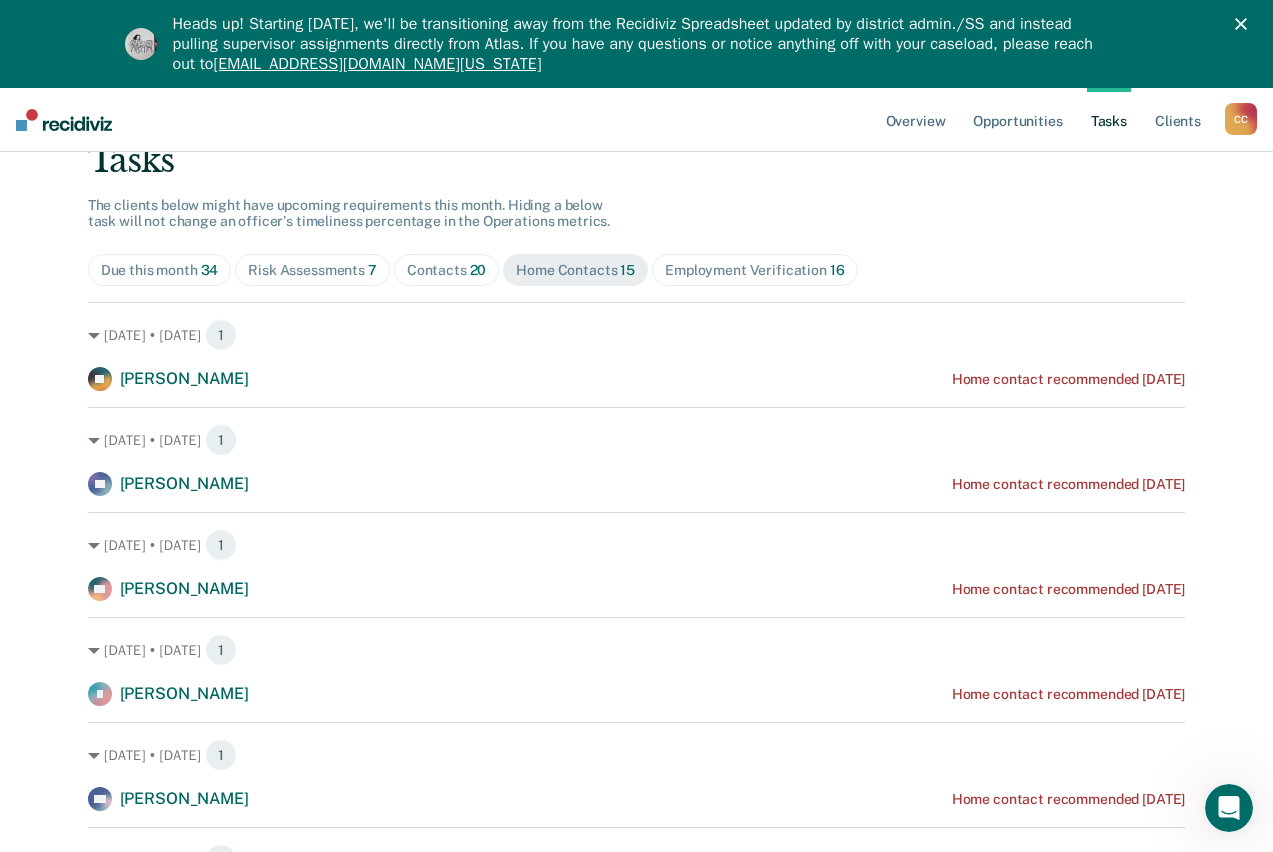 scroll, scrollTop: 0, scrollLeft: 0, axis: both 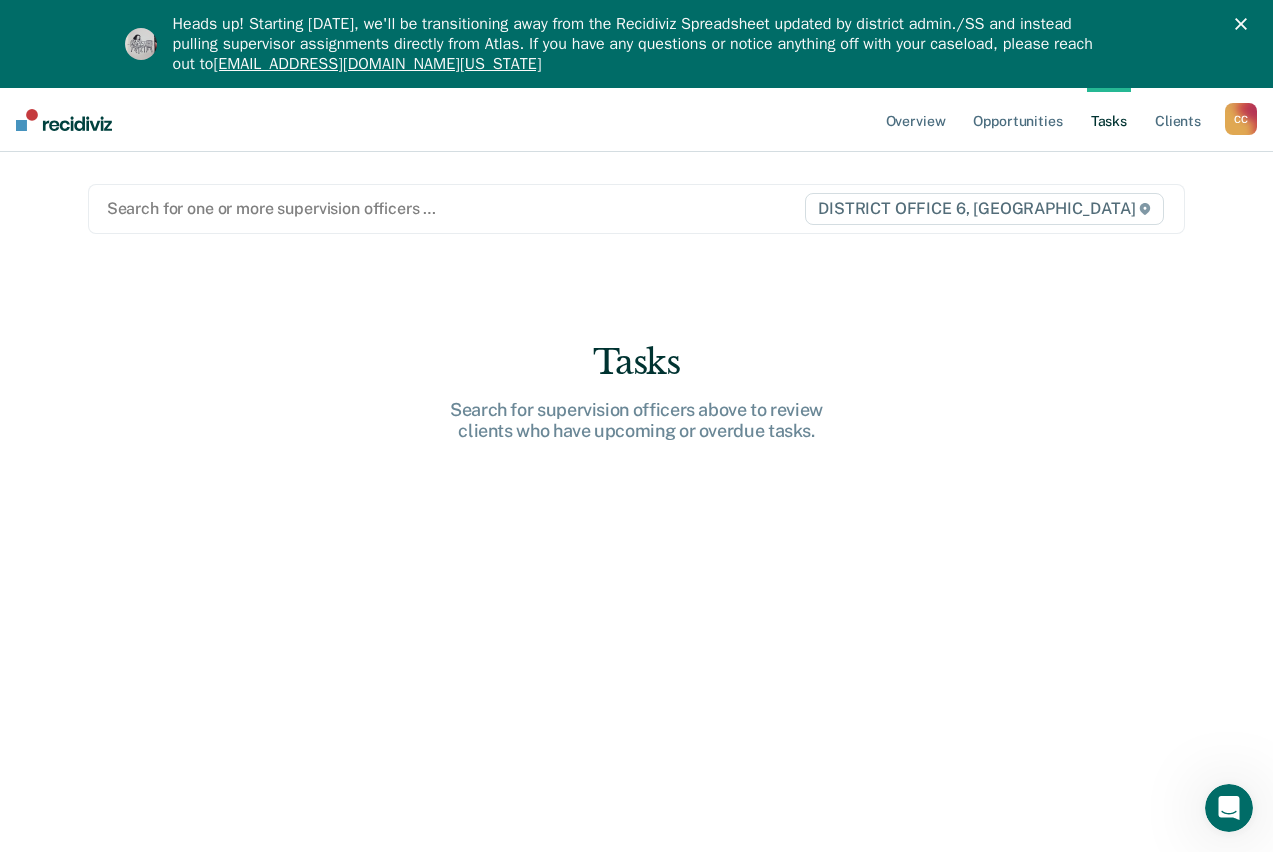 click on "Search for one or more supervision officers … DISTRICT OFFICE 6, [GEOGRAPHIC_DATA]" at bounding box center [637, 209] 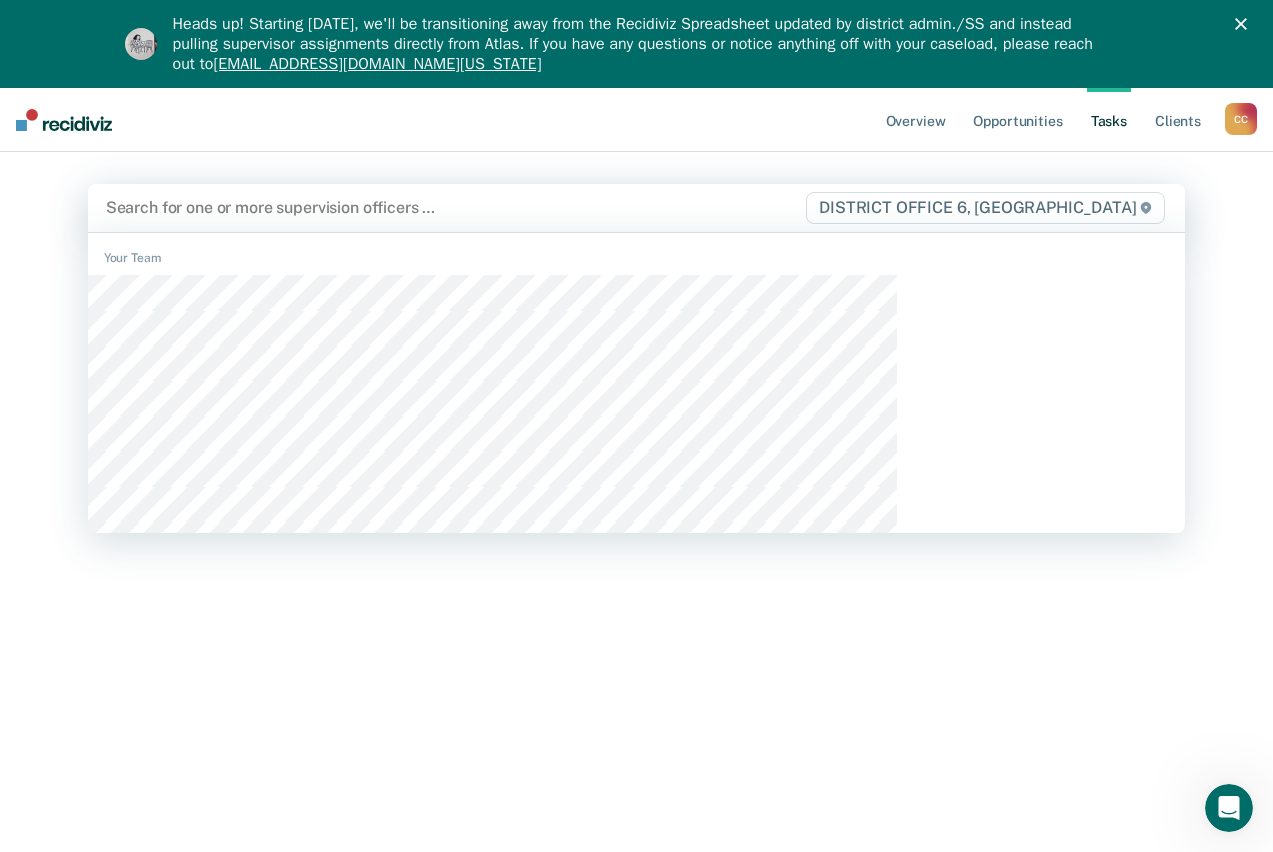 scroll, scrollTop: 100, scrollLeft: 0, axis: vertical 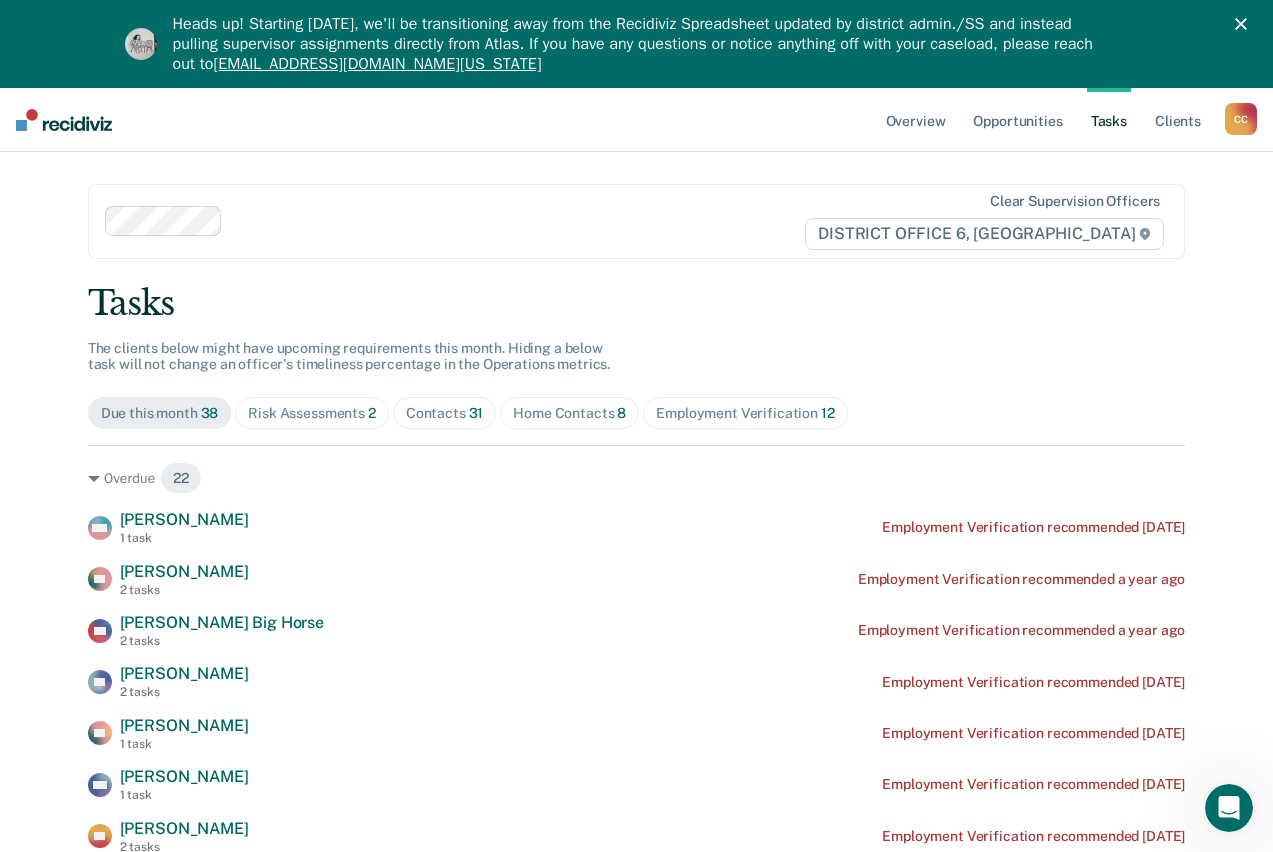 click on "Risk Assessments   2" at bounding box center [312, 413] 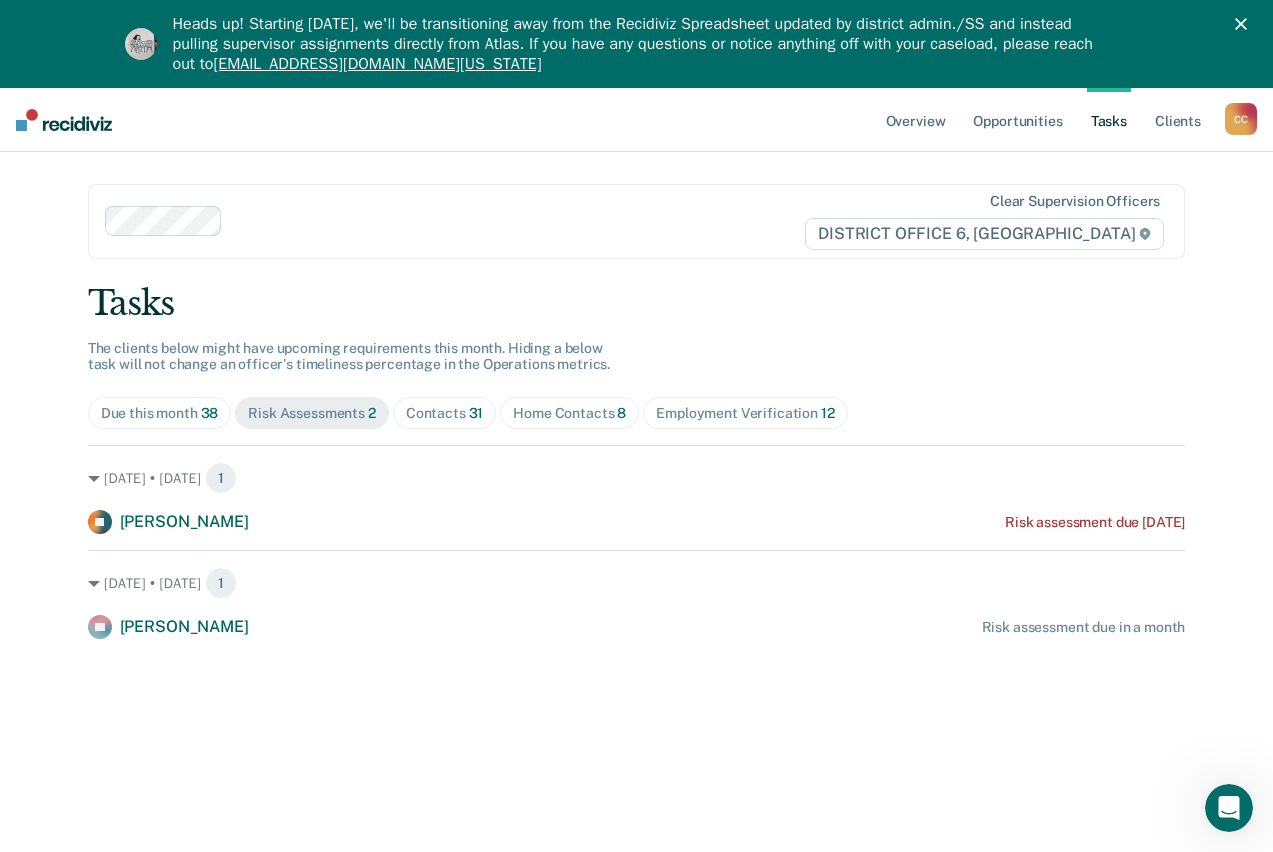 click on "Contacts   31" at bounding box center [445, 413] 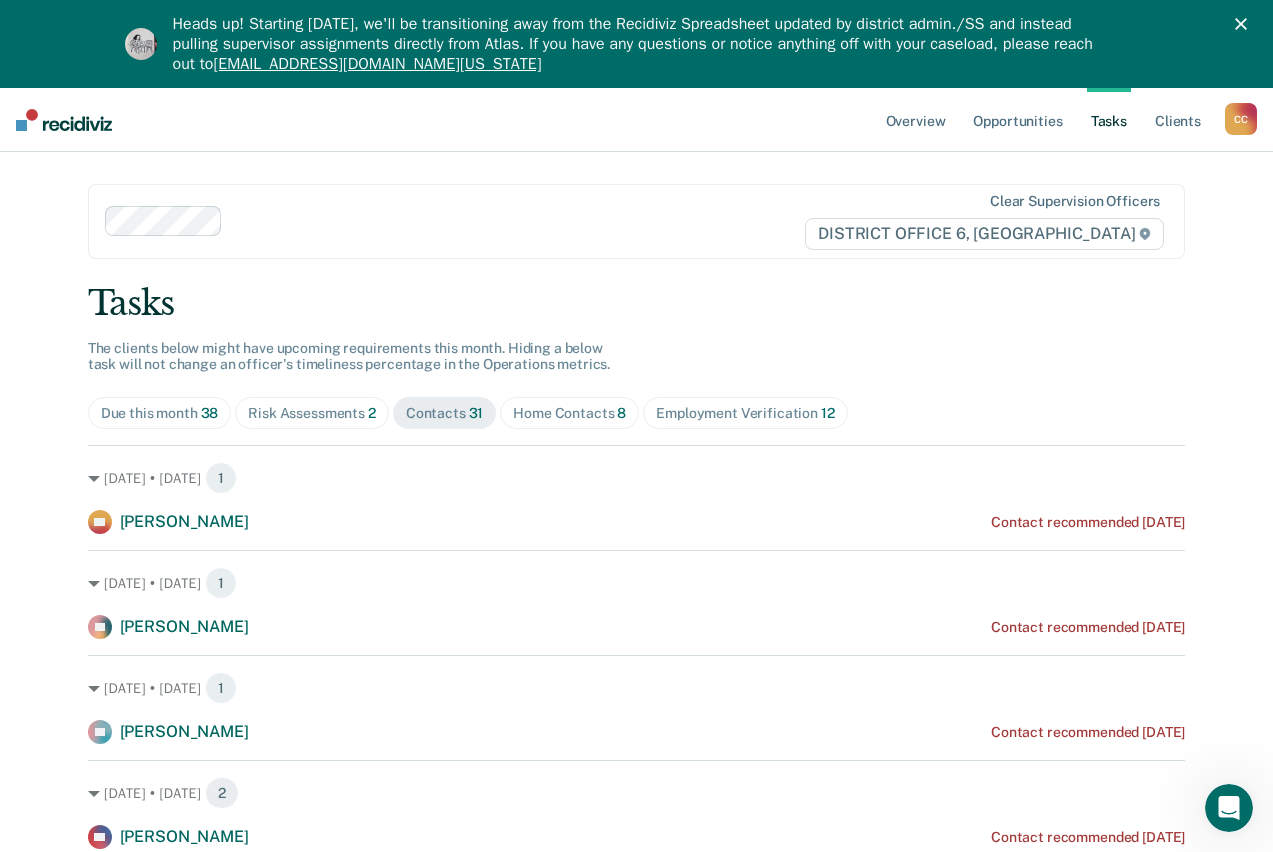 click on "Home Contacts   8" at bounding box center (569, 413) 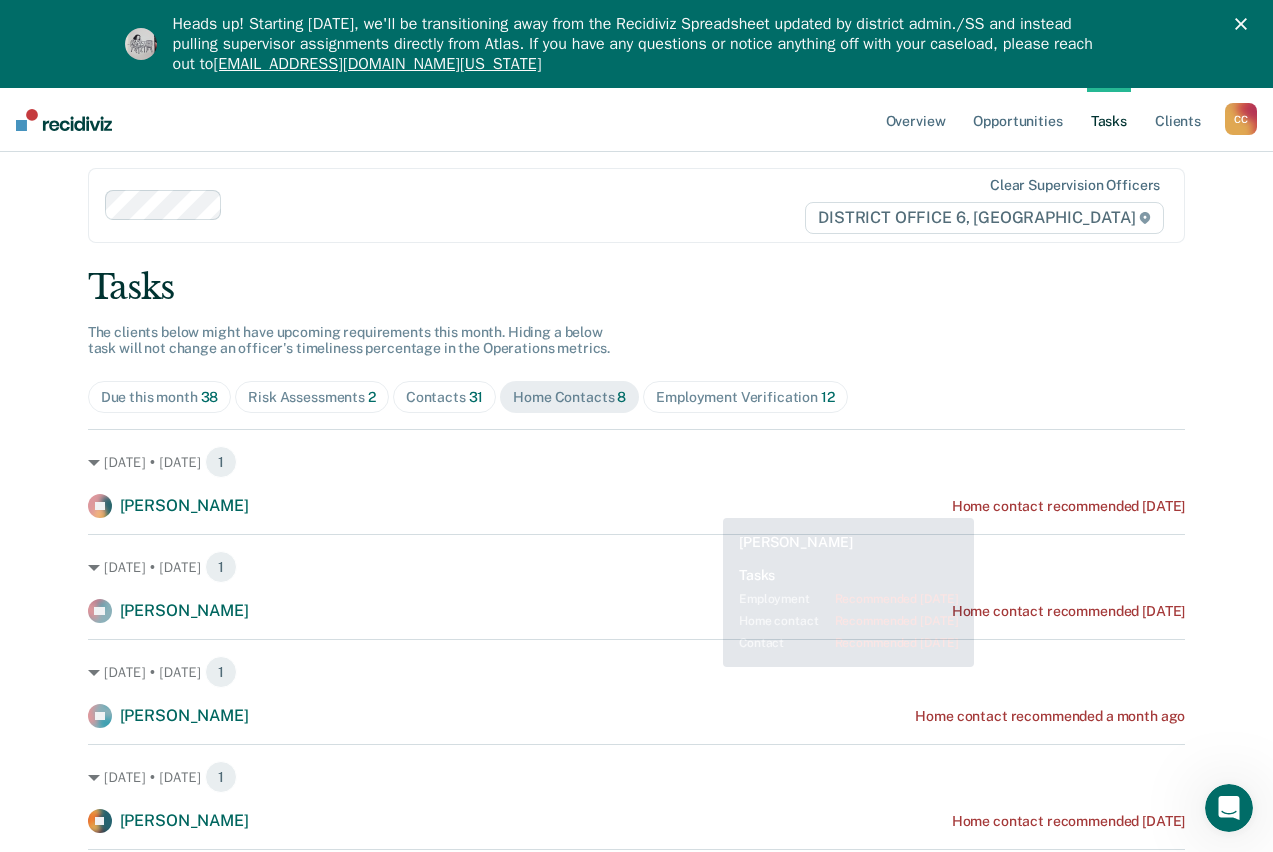 scroll, scrollTop: 0, scrollLeft: 0, axis: both 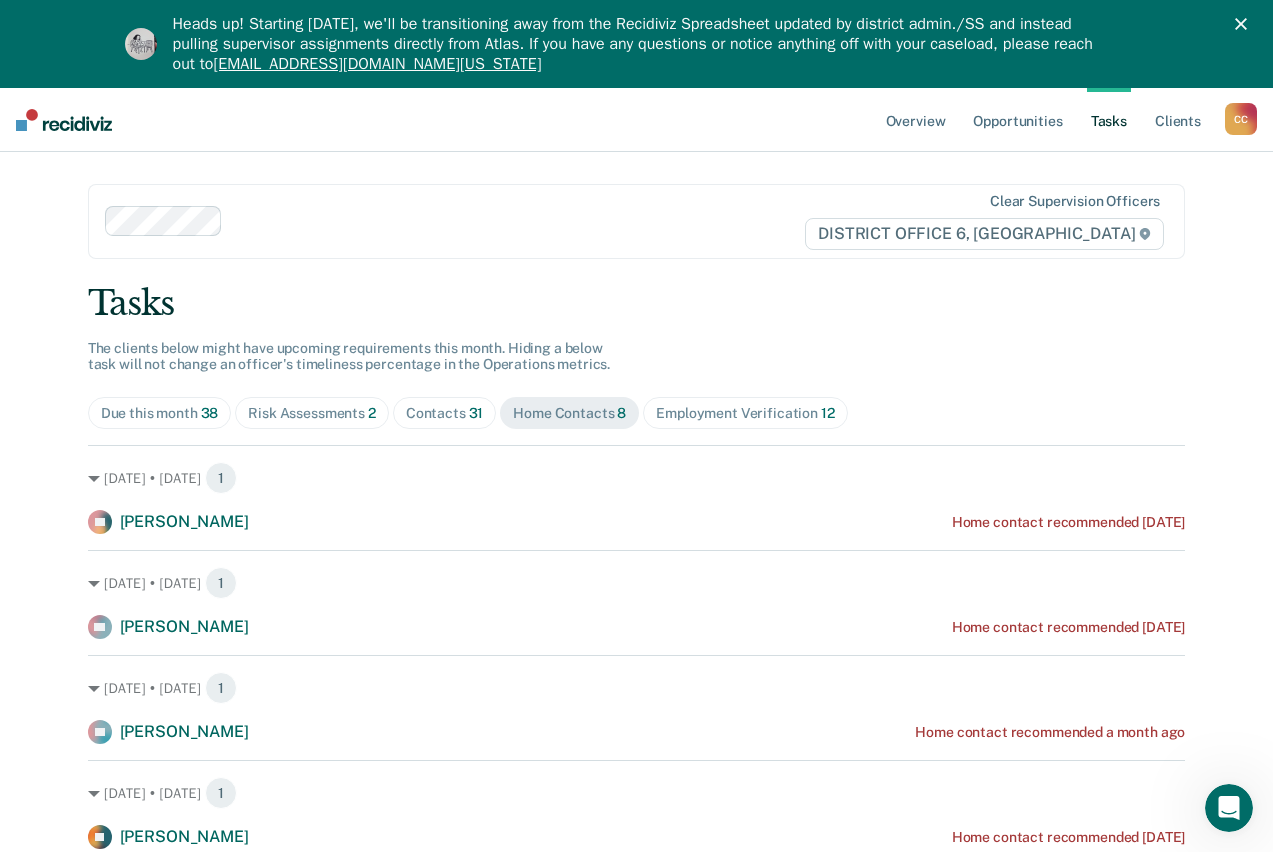 click on "Contacts   31" at bounding box center (445, 413) 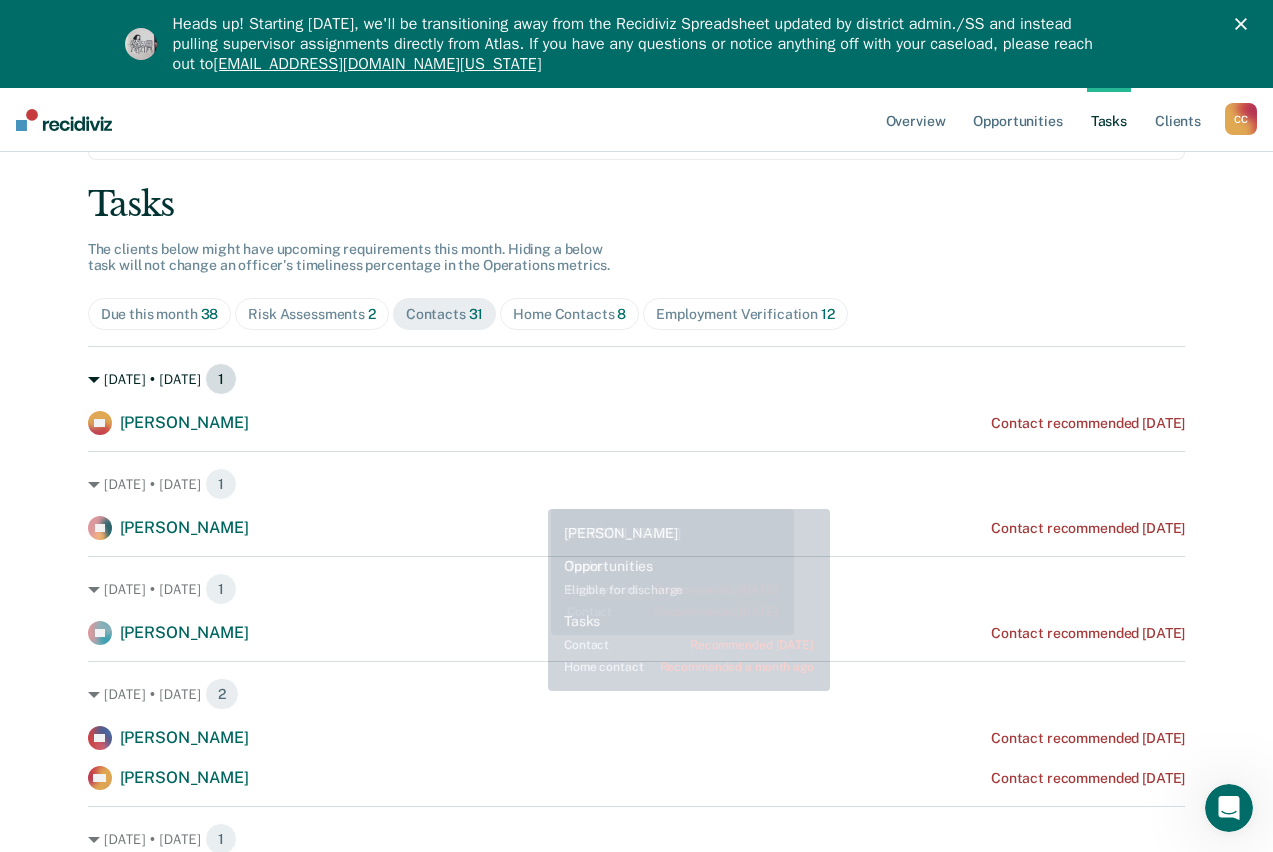 scroll, scrollTop: 0, scrollLeft: 0, axis: both 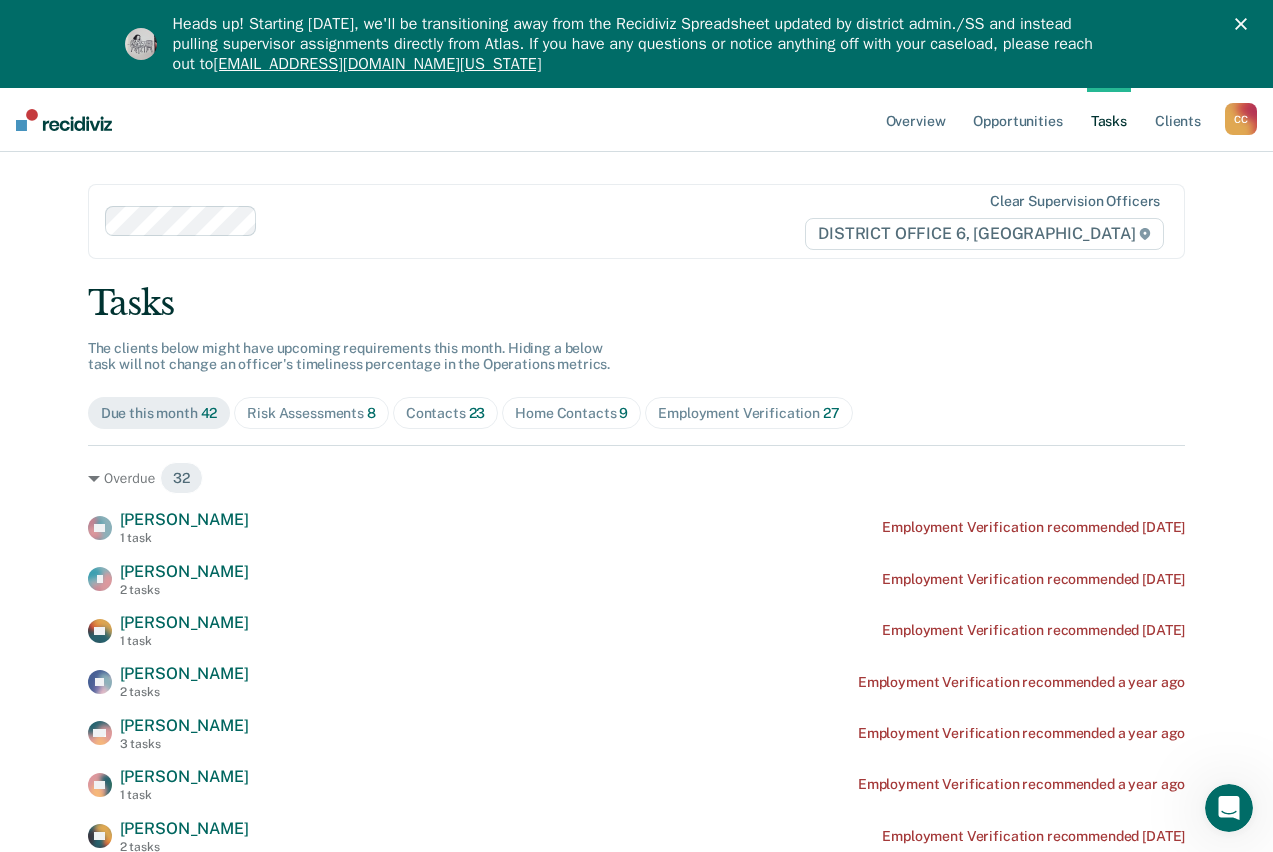 click on "Home Contacts   9" at bounding box center [571, 413] 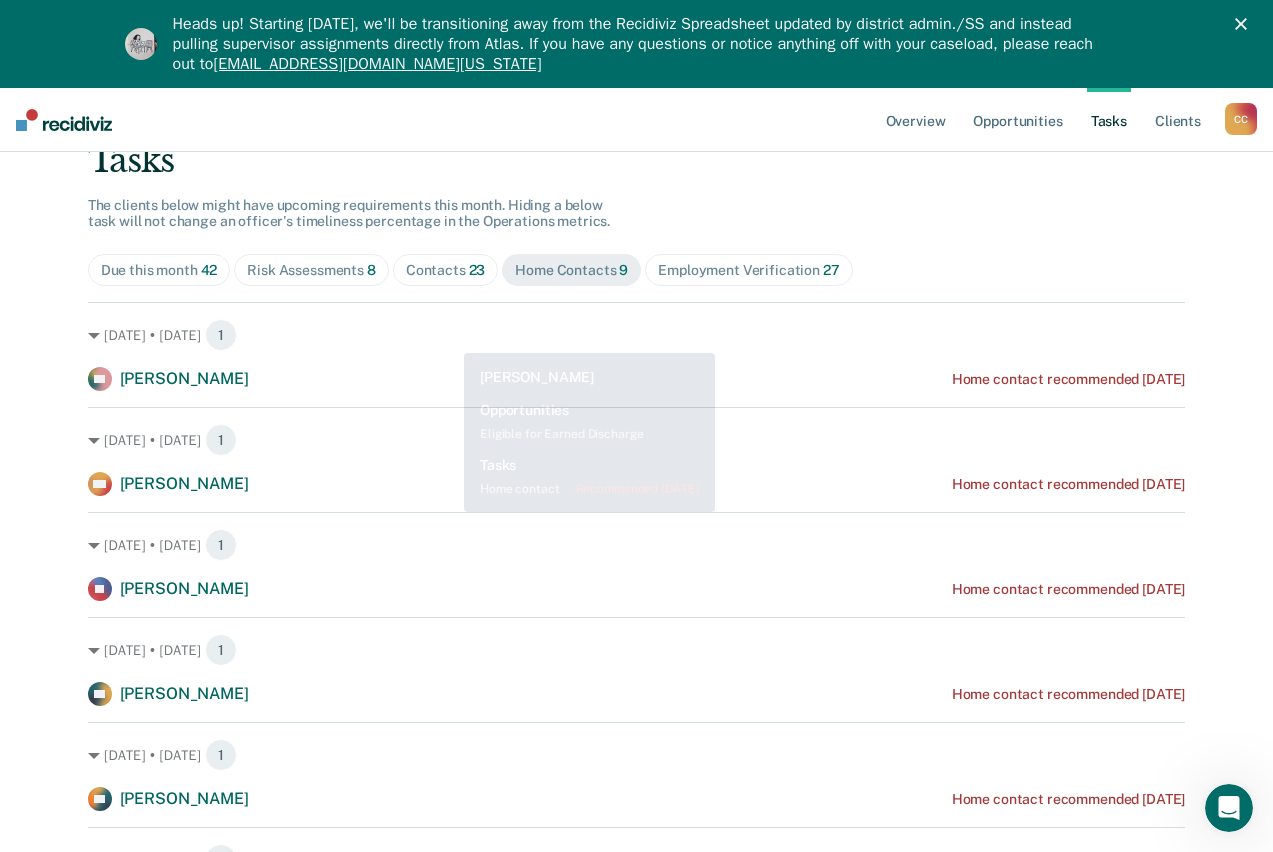 scroll, scrollTop: 100, scrollLeft: 0, axis: vertical 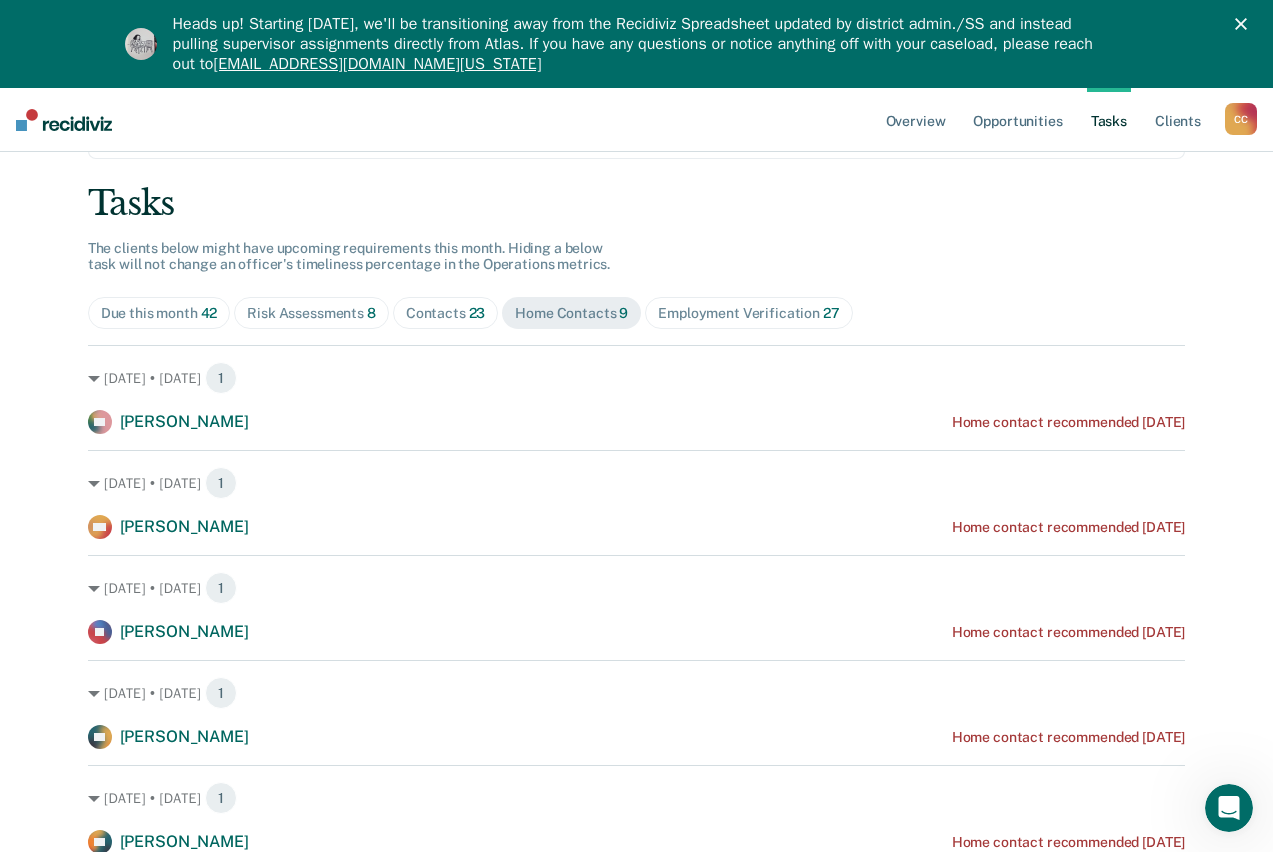 click on "Risk Assessments   8" at bounding box center [311, 313] 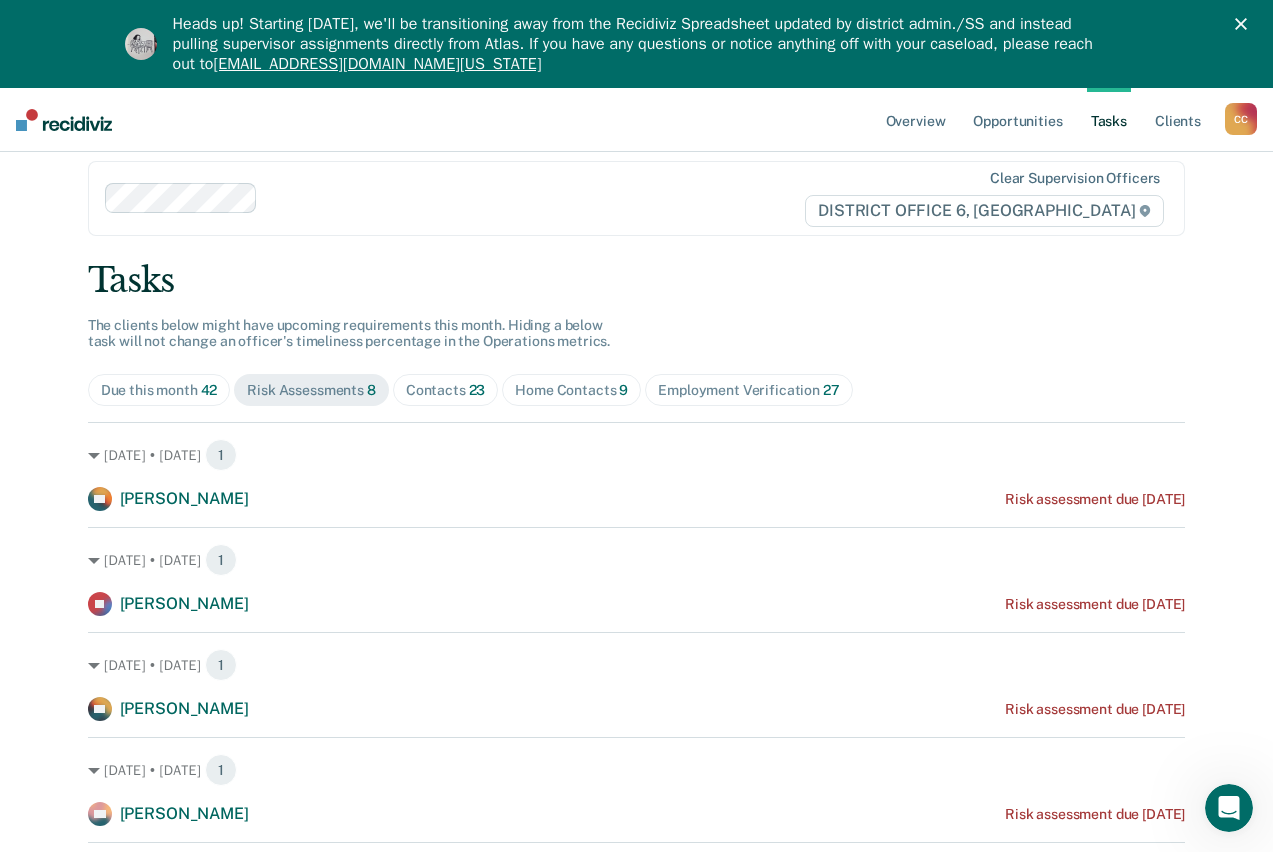 scroll, scrollTop: 0, scrollLeft: 0, axis: both 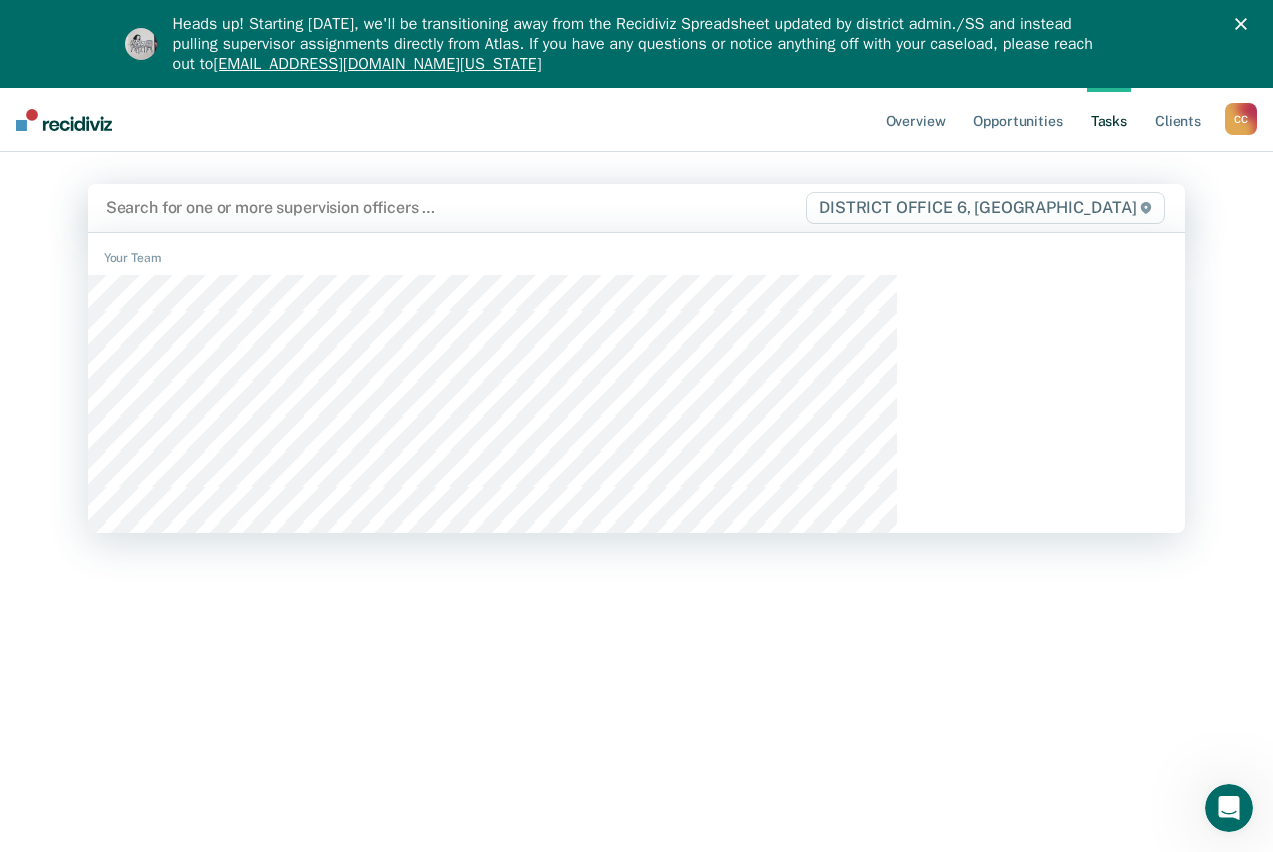 click on "DISTRICT OFFICE 6, [GEOGRAPHIC_DATA]" at bounding box center (985, 208) 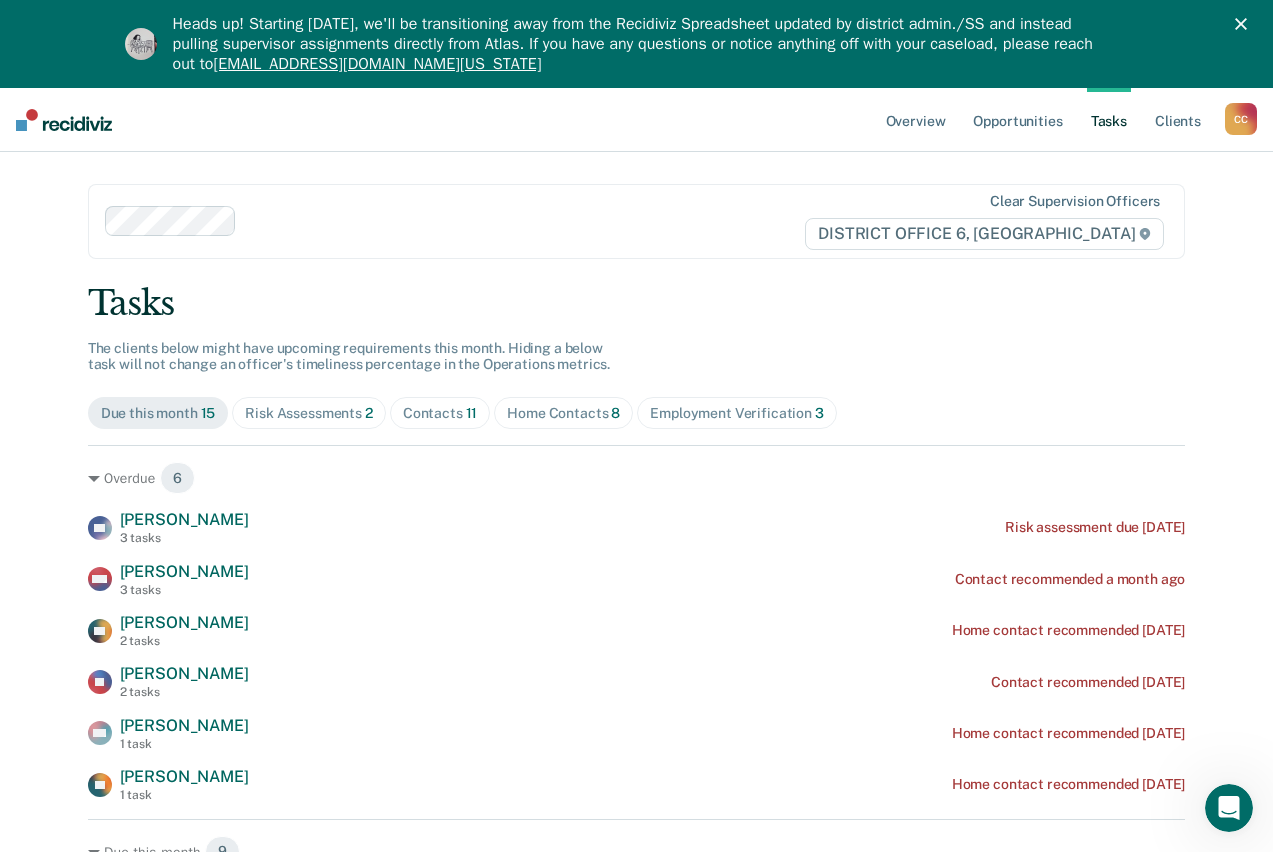 click on "Home Contacts   8" at bounding box center [563, 413] 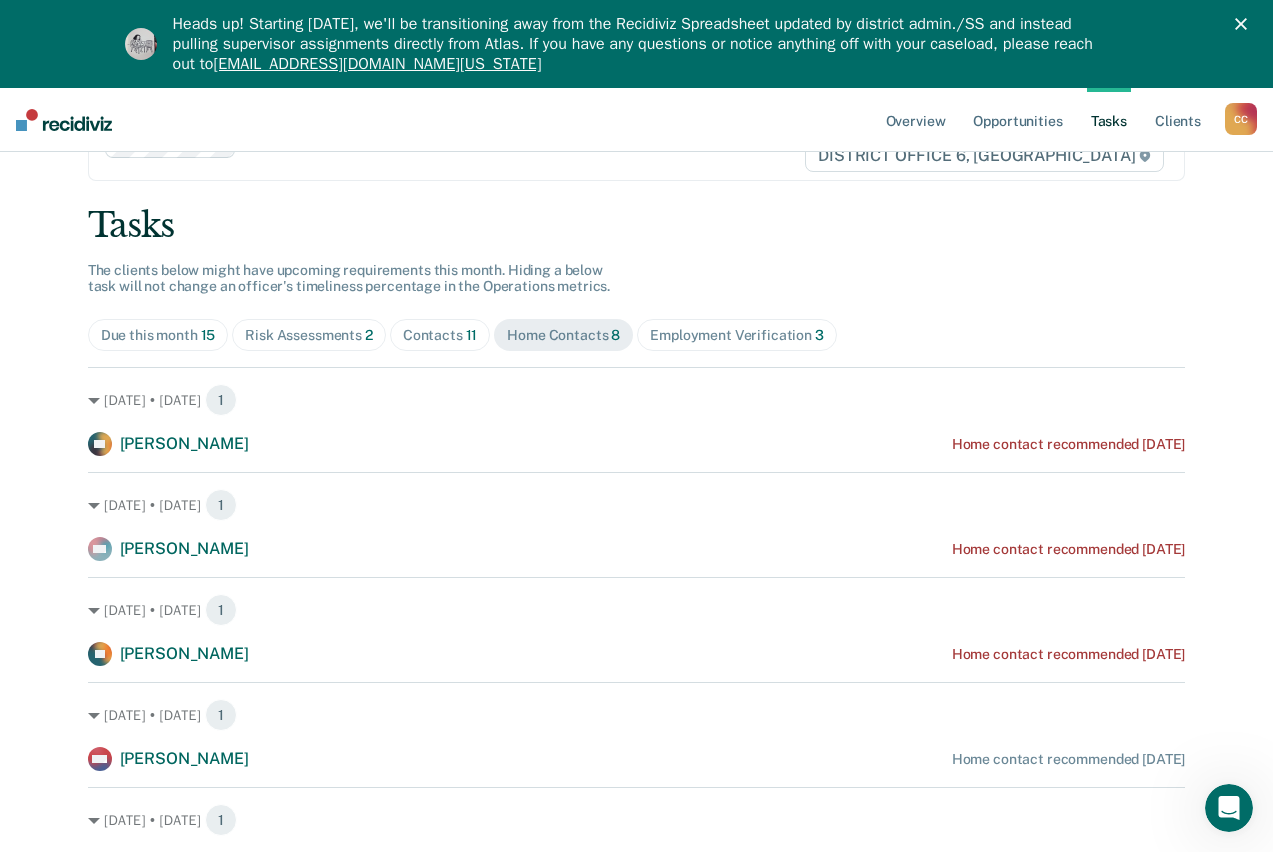 scroll, scrollTop: 0, scrollLeft: 0, axis: both 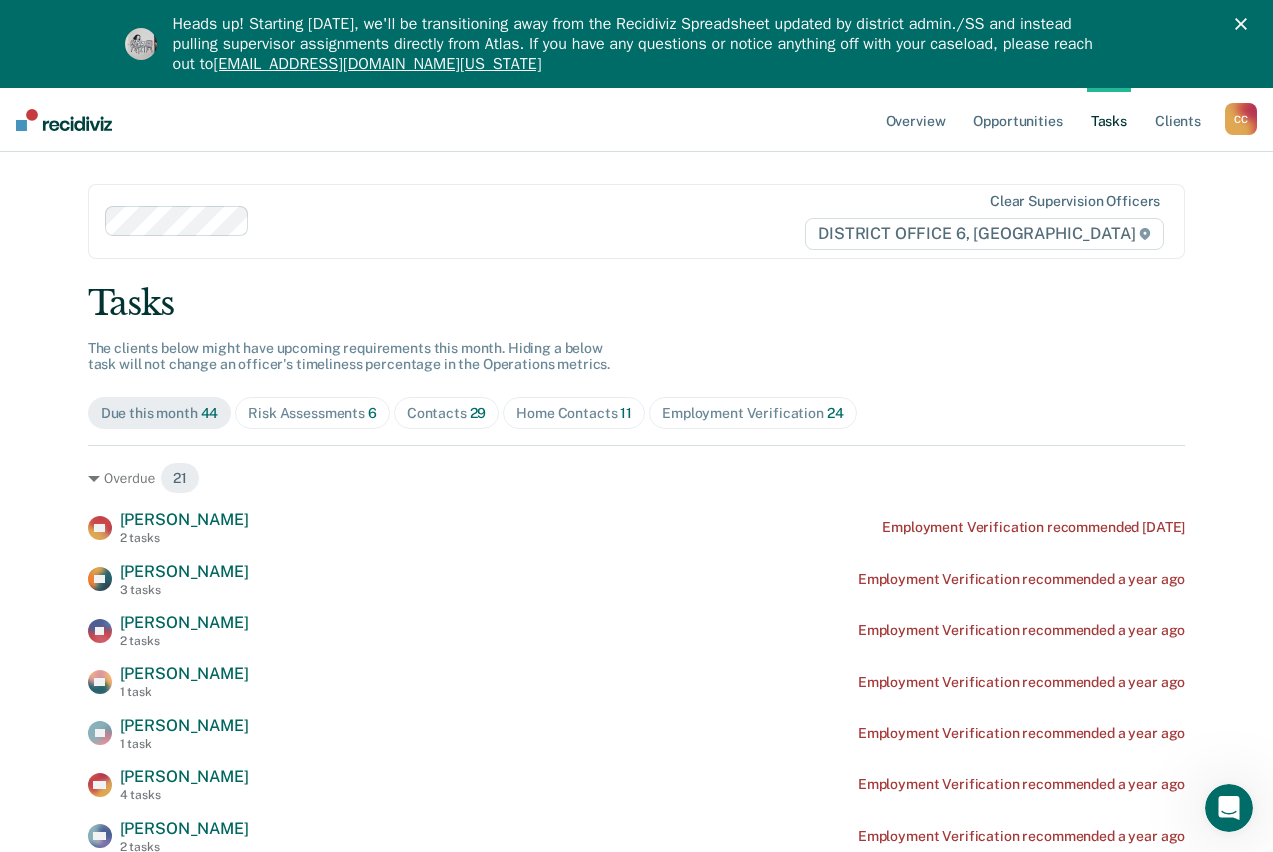 click on "Risk Assessments   6" at bounding box center [312, 413] 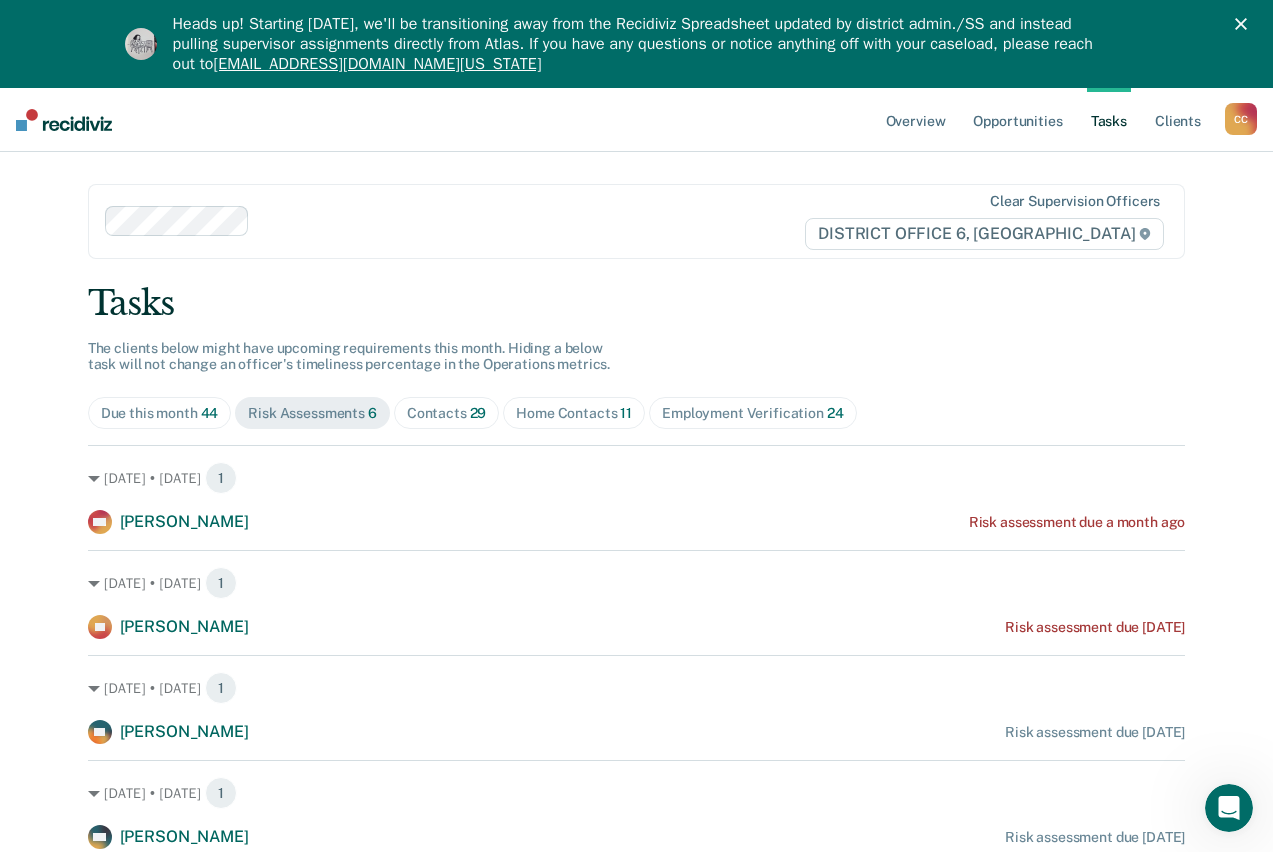 drag, startPoint x: 642, startPoint y: 404, endPoint x: 628, endPoint y: 424, distance: 24.41311 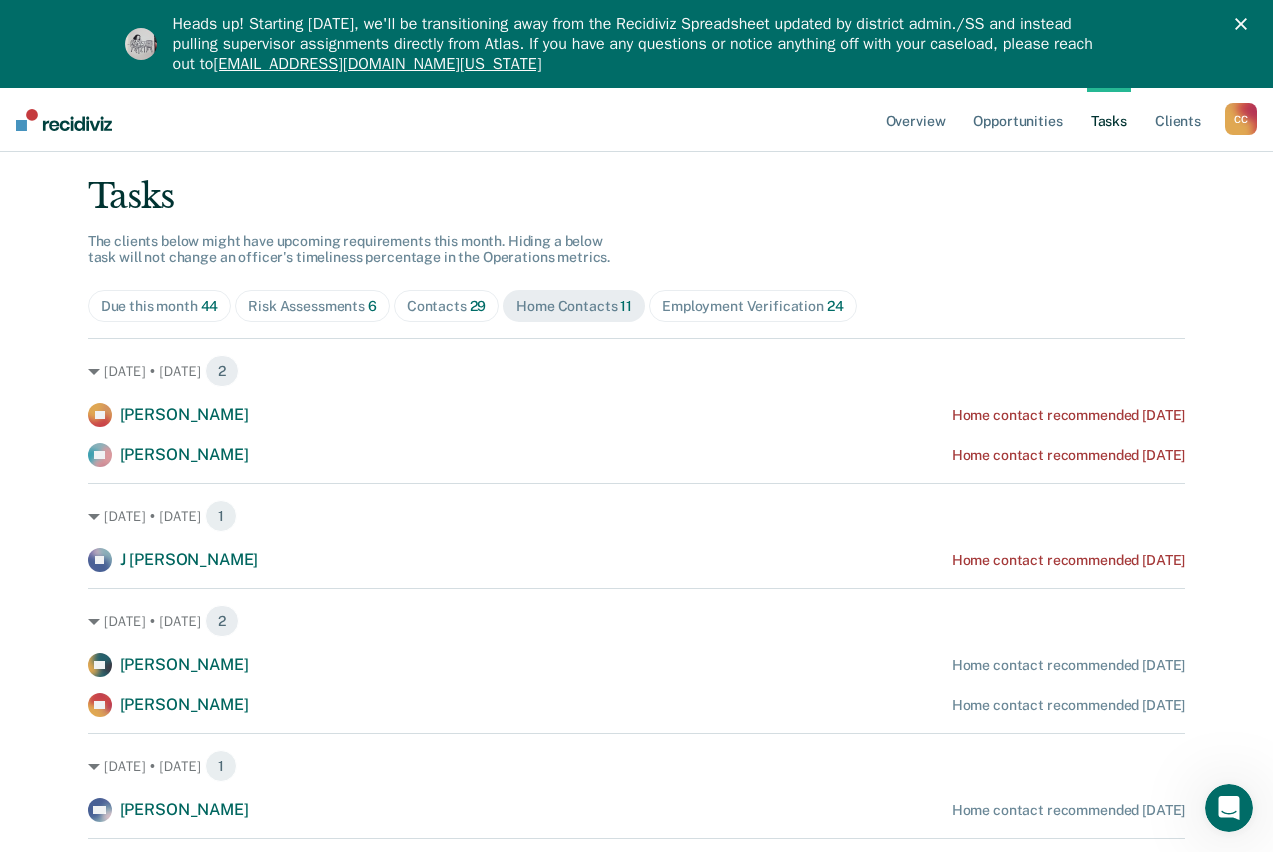 scroll, scrollTop: 0, scrollLeft: 0, axis: both 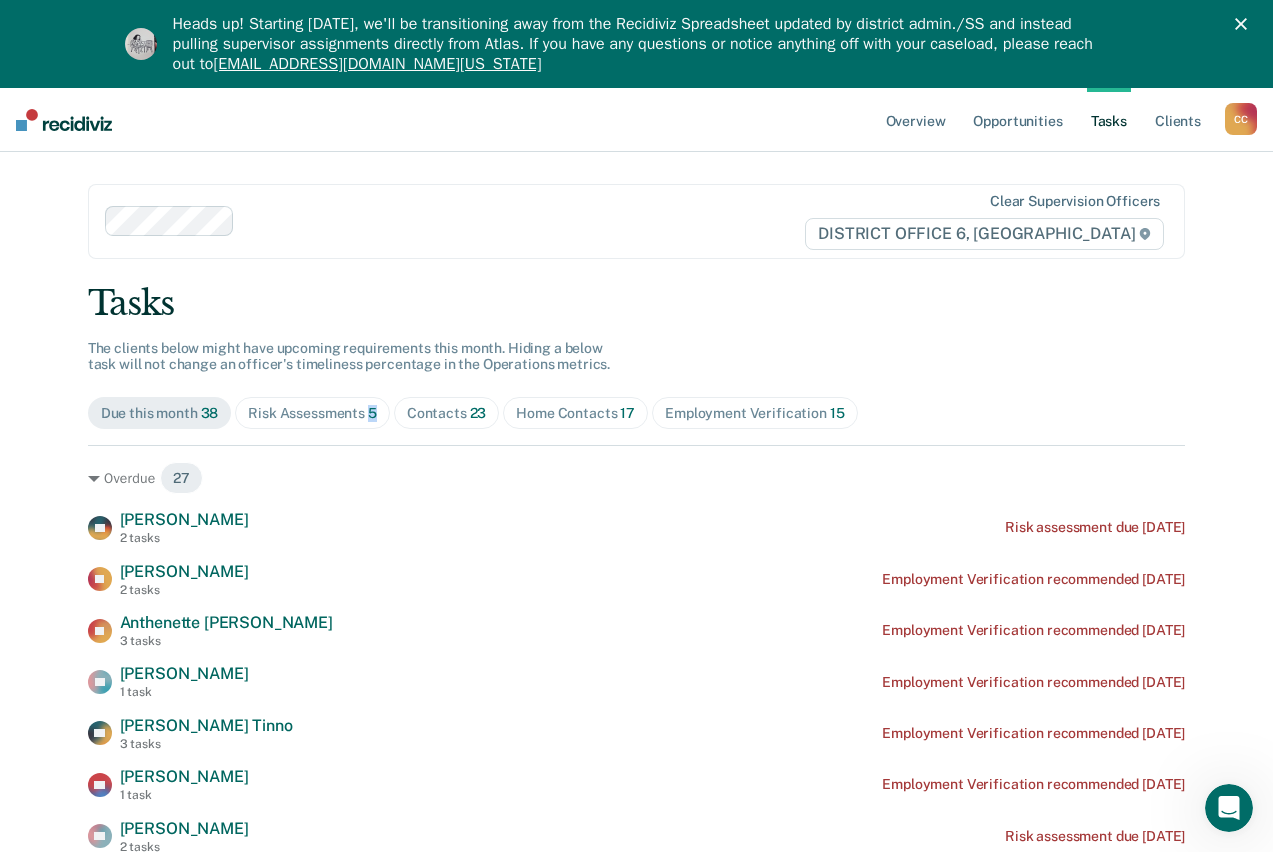 click on "Risk Assessments   5" at bounding box center (312, 413) 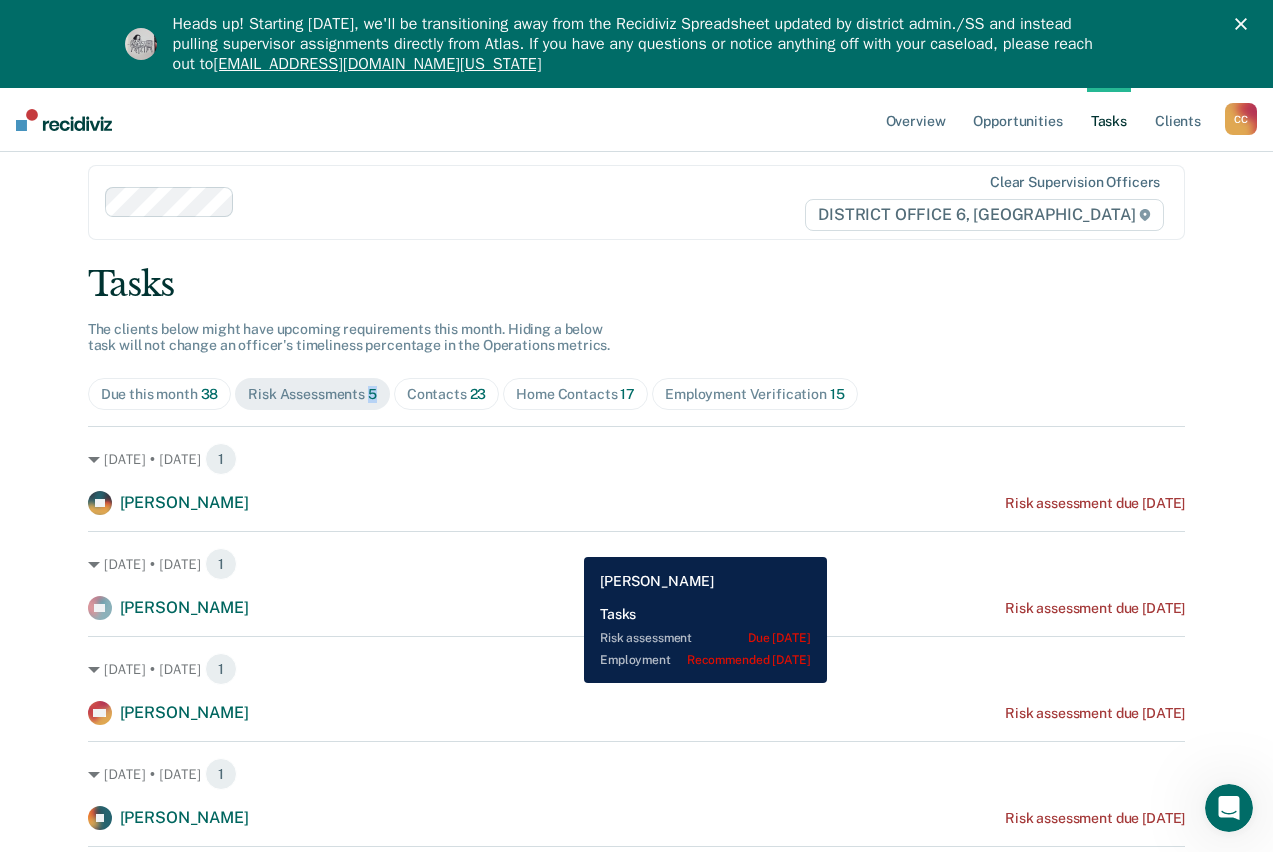 scroll, scrollTop: 0, scrollLeft: 0, axis: both 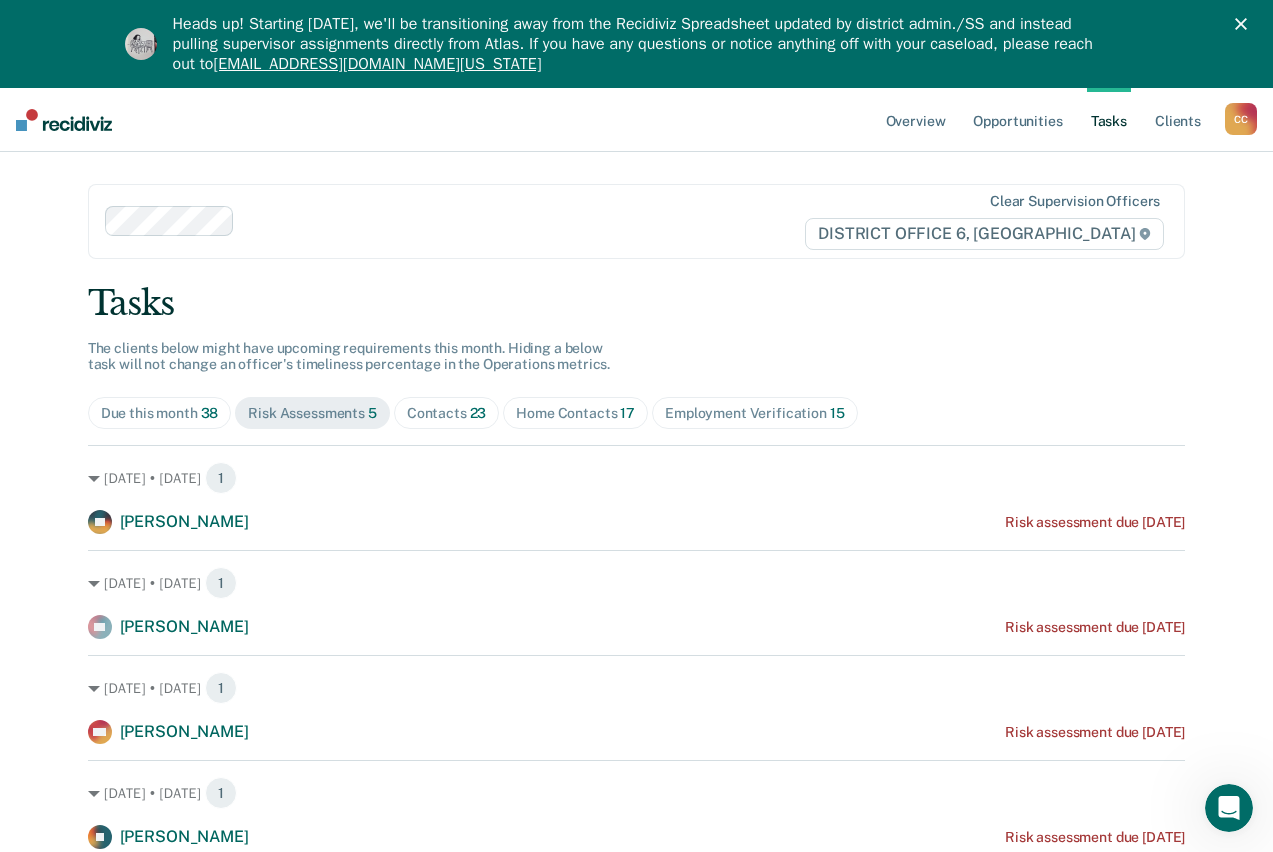 click on "Home Contacts   17" at bounding box center [575, 413] 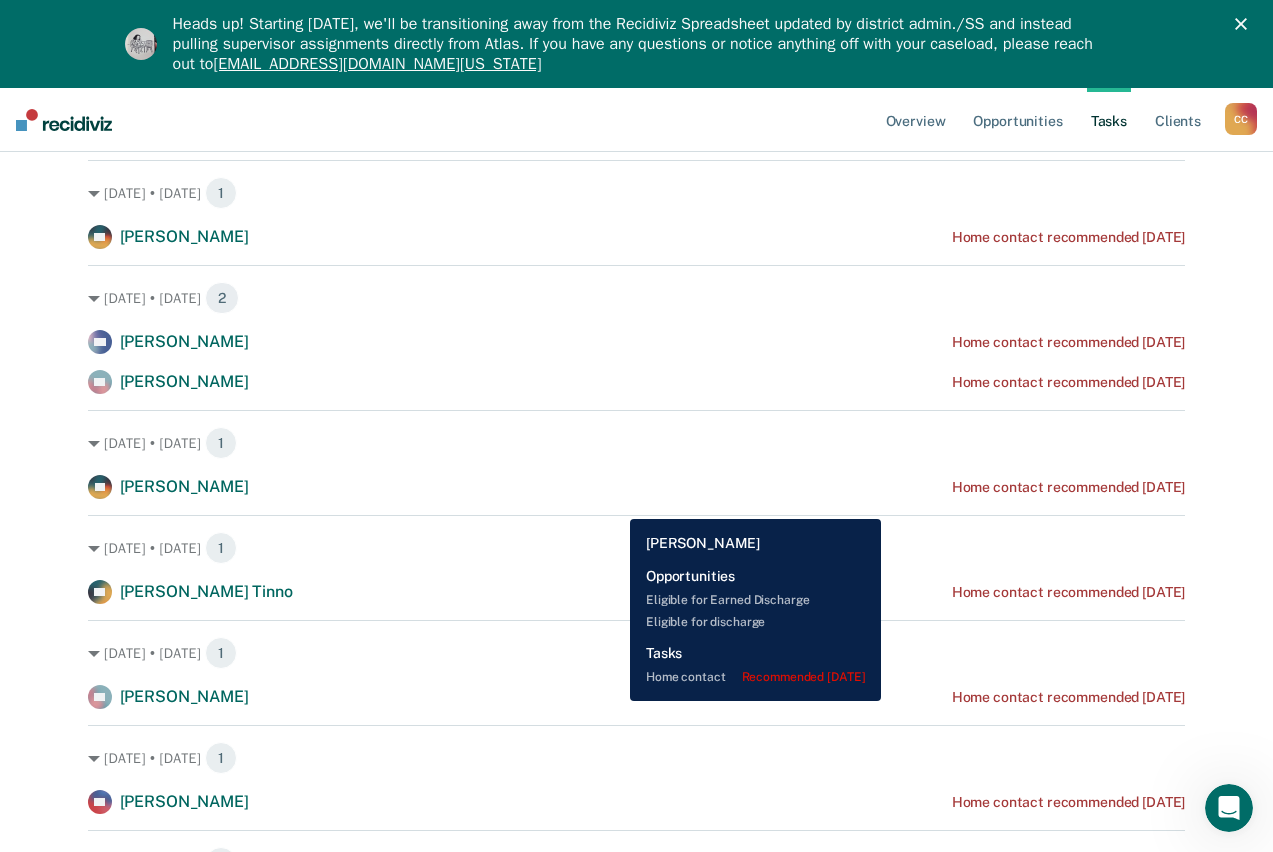 scroll, scrollTop: 0, scrollLeft: 0, axis: both 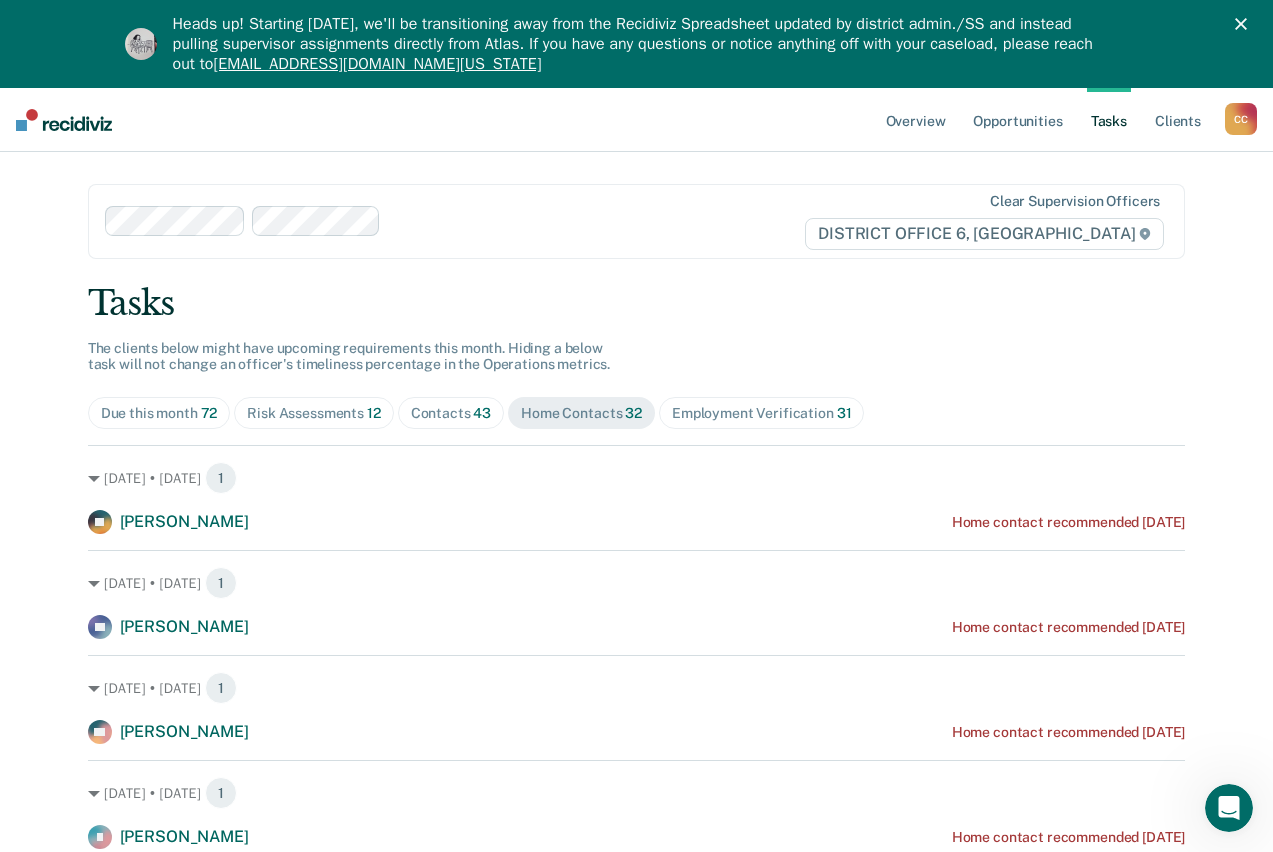 click on "Risk Assessments   12" at bounding box center (313, 413) 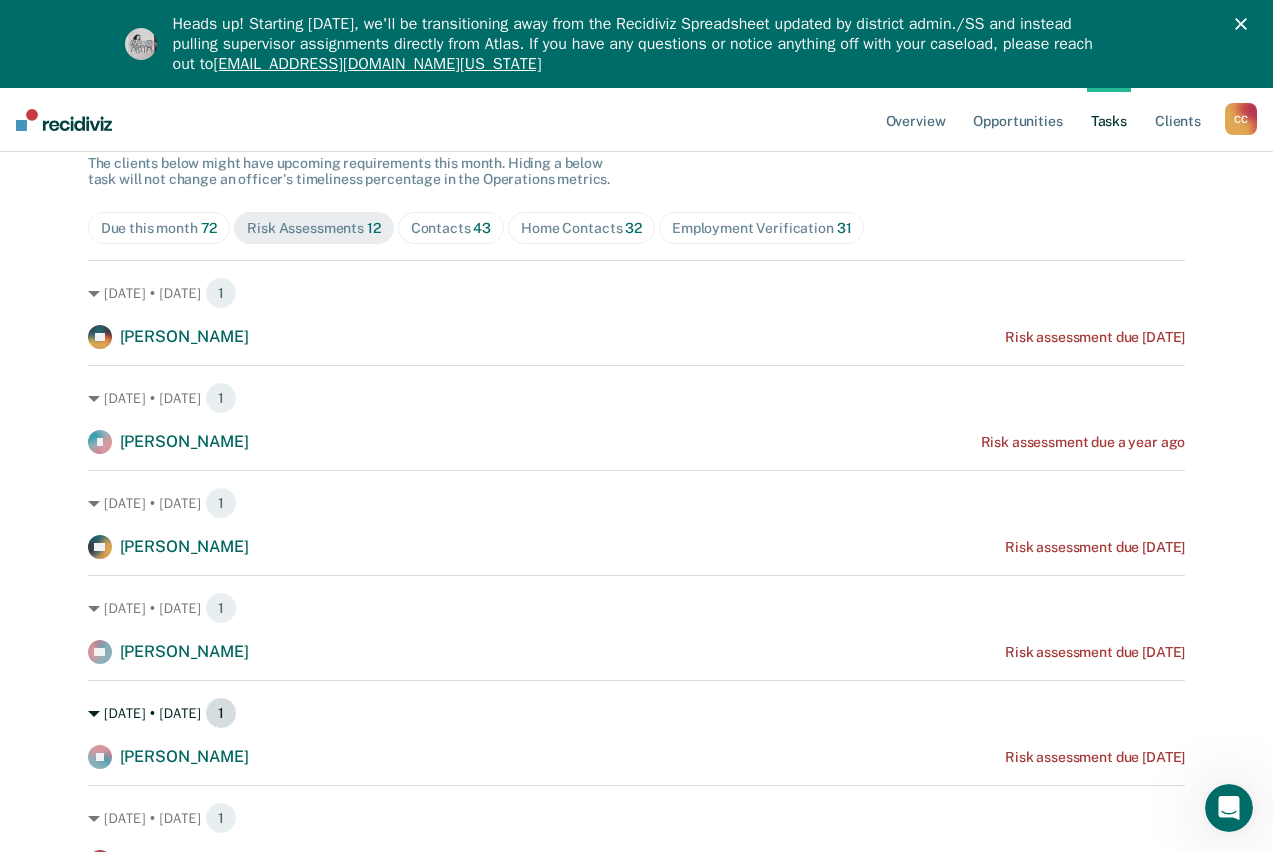 scroll, scrollTop: 0, scrollLeft: 0, axis: both 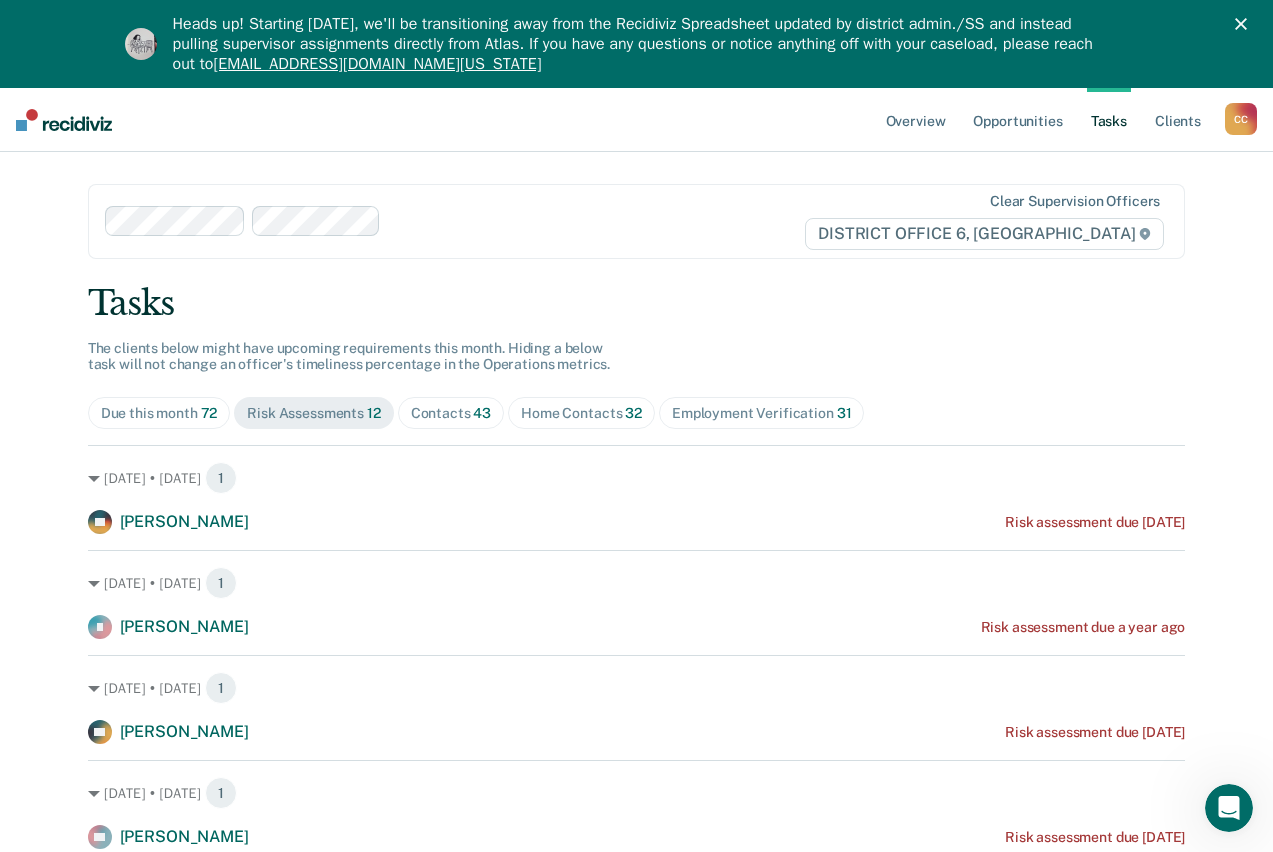 click on "Home Contacts   32" at bounding box center [581, 413] 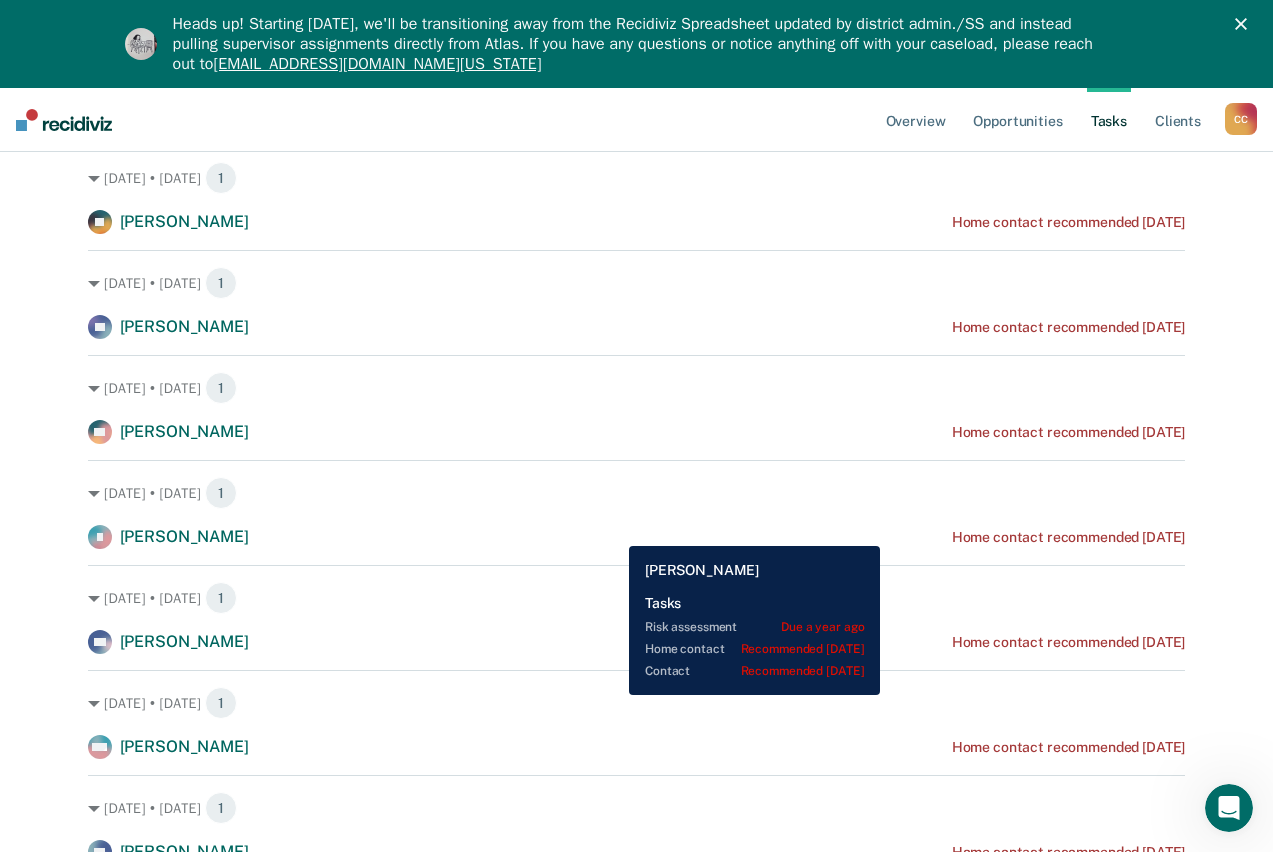 scroll, scrollTop: 0, scrollLeft: 0, axis: both 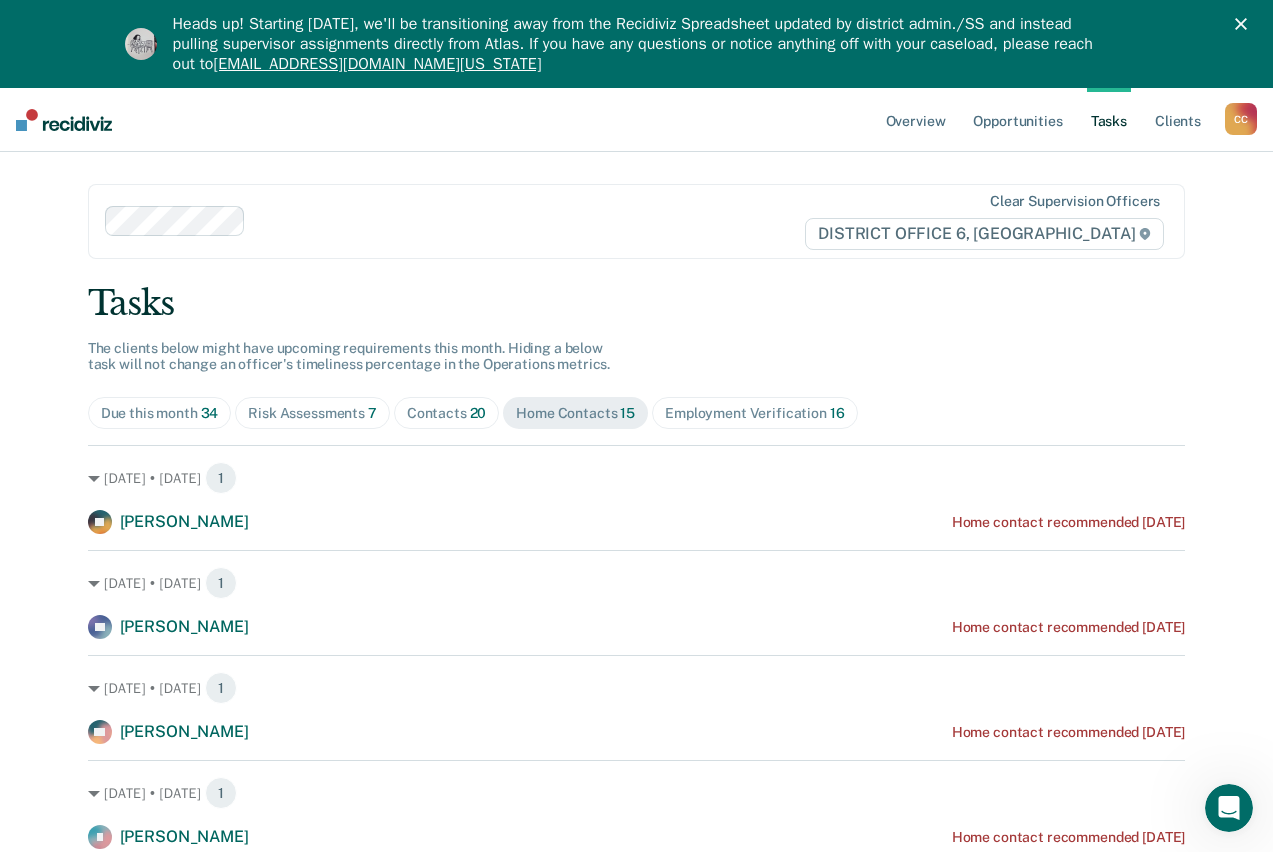 click on "Overview Opportunities Tasks Client s [PERSON_NAME] Profile How it works Go to Operations Log Out Home Clear   supervision officers DISTRICT OFFICE 6, POCATELLO   Tasks The clients below might have upcoming requirements this month. Hiding a below task will not change an officer's timeliness percentage in the Operations metrics. Due this month   34 Risk Assessments   7 Contacts   20 Home Contacts   15 Employment Verification   [DATE] 7 • [DATE]   1 JR [PERSON_NAME] Home contact recommended [DATE]   [DATE] • [DATE]   1 TE [PERSON_NAME] Home contact recommended [DATE]   [DATE] • [DATE]   1 SB [PERSON_NAME] Home contact recommended [DATE]   [DATE] • [DATE]   1 [PERSON_NAME] [PERSON_NAME] Home contact recommended [DATE]   [DATE] • [DATE]   1 NK [PERSON_NAME] Home contact recommended [DATE]   [DATE] • [DATE]   1 MM [PERSON_NAME] Home contact recommended [DATE]   [DATE] • [DATE]   1 AB [PERSON_NAME] Home contact recommended [DATE]     1 AJ     1" at bounding box center [636, 1086] 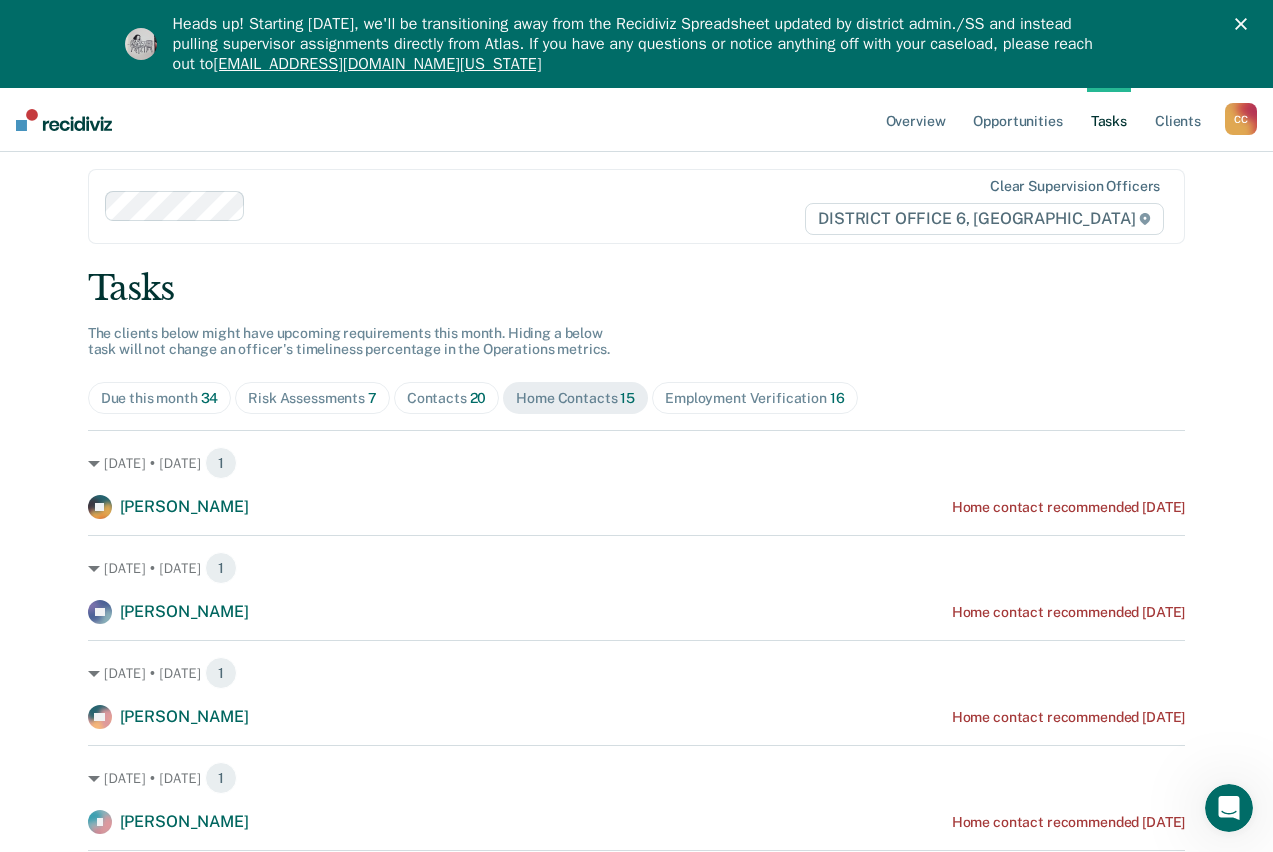scroll, scrollTop: 100, scrollLeft: 0, axis: vertical 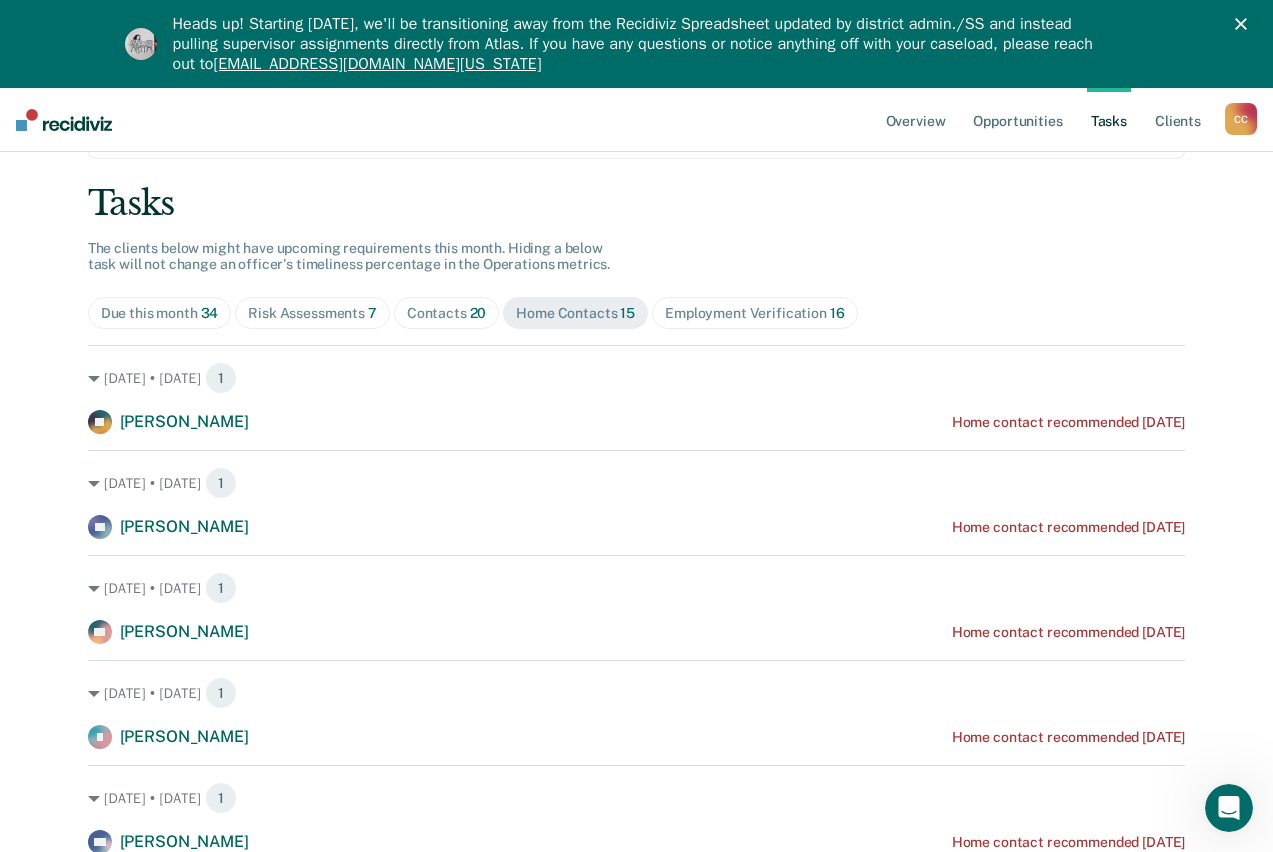 click on "Risk Assessments   7" at bounding box center (312, 313) 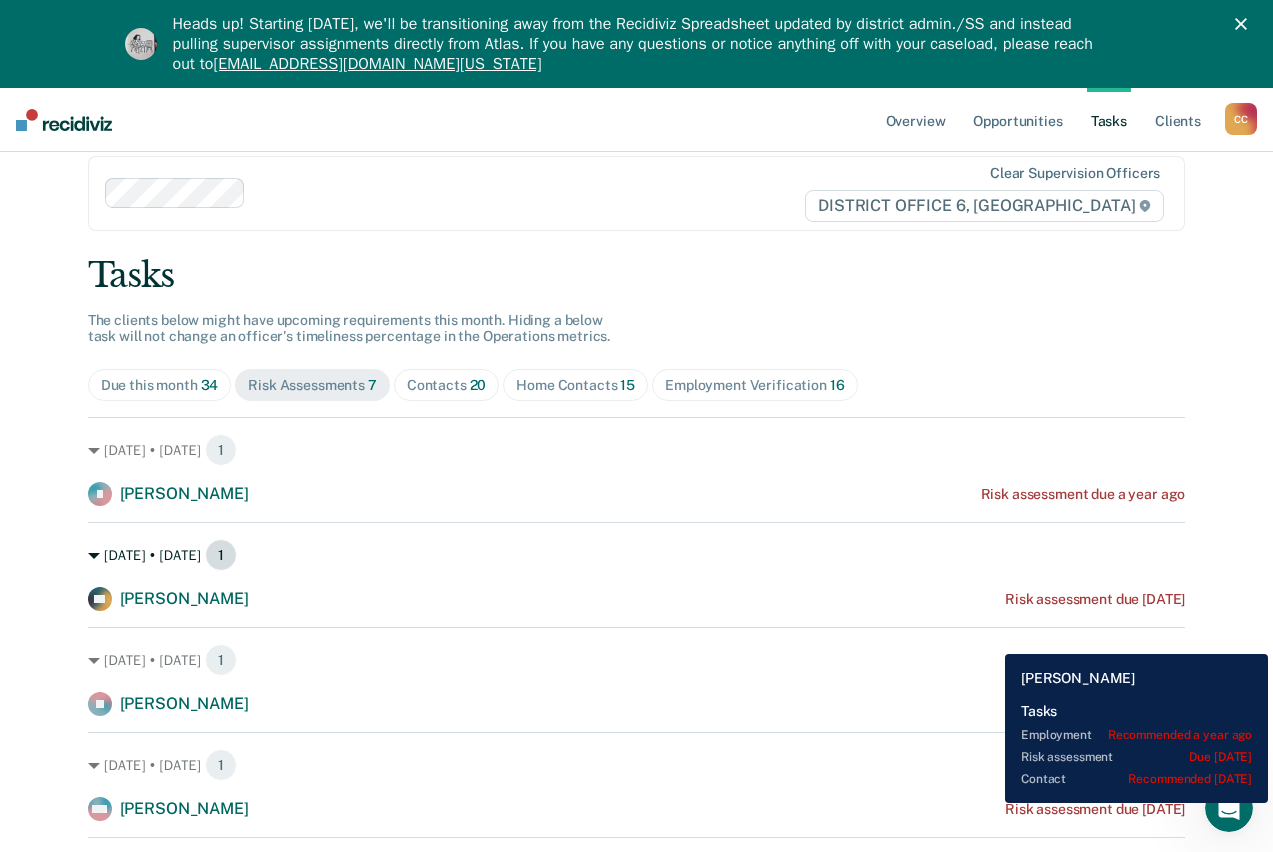 scroll, scrollTop: 0, scrollLeft: 0, axis: both 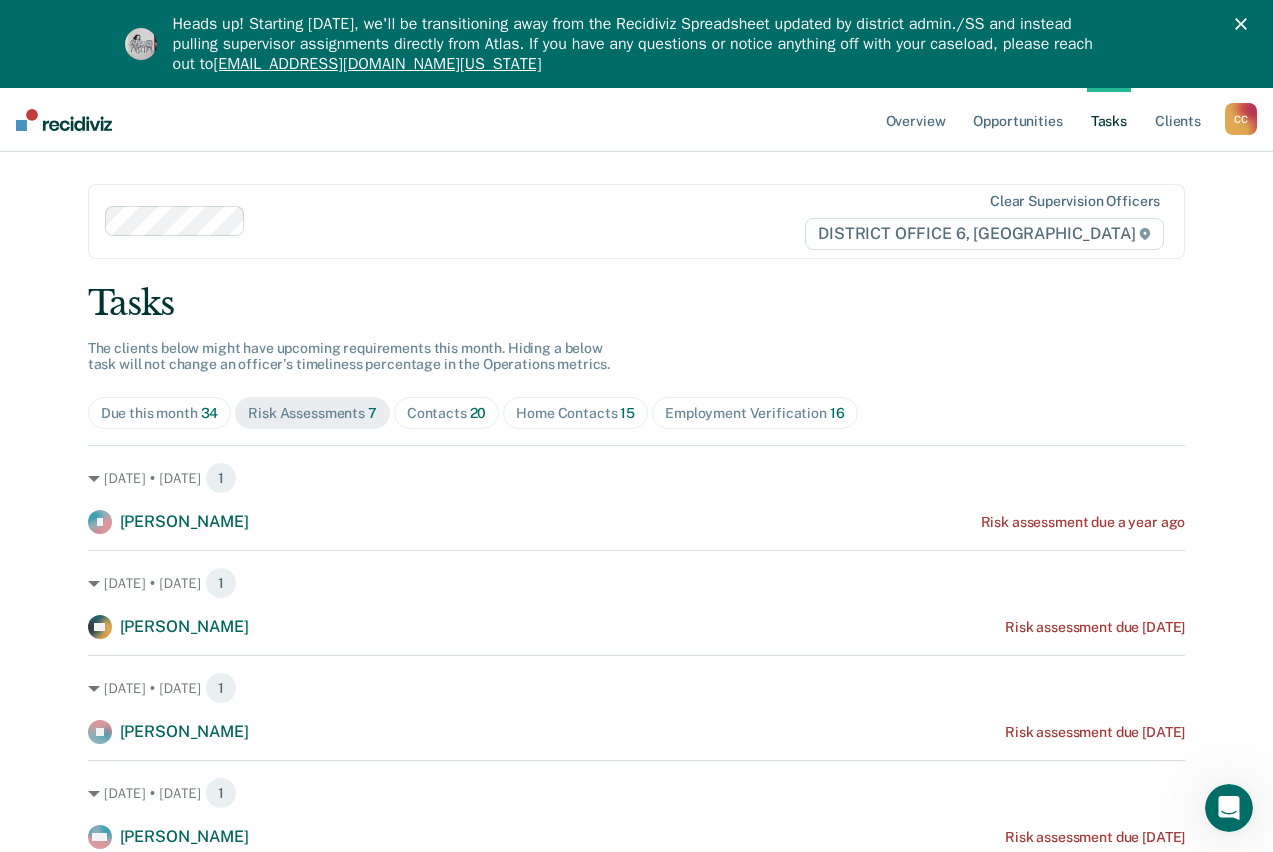drag, startPoint x: 629, startPoint y: 420, endPoint x: 646, endPoint y: 441, distance: 27.018513 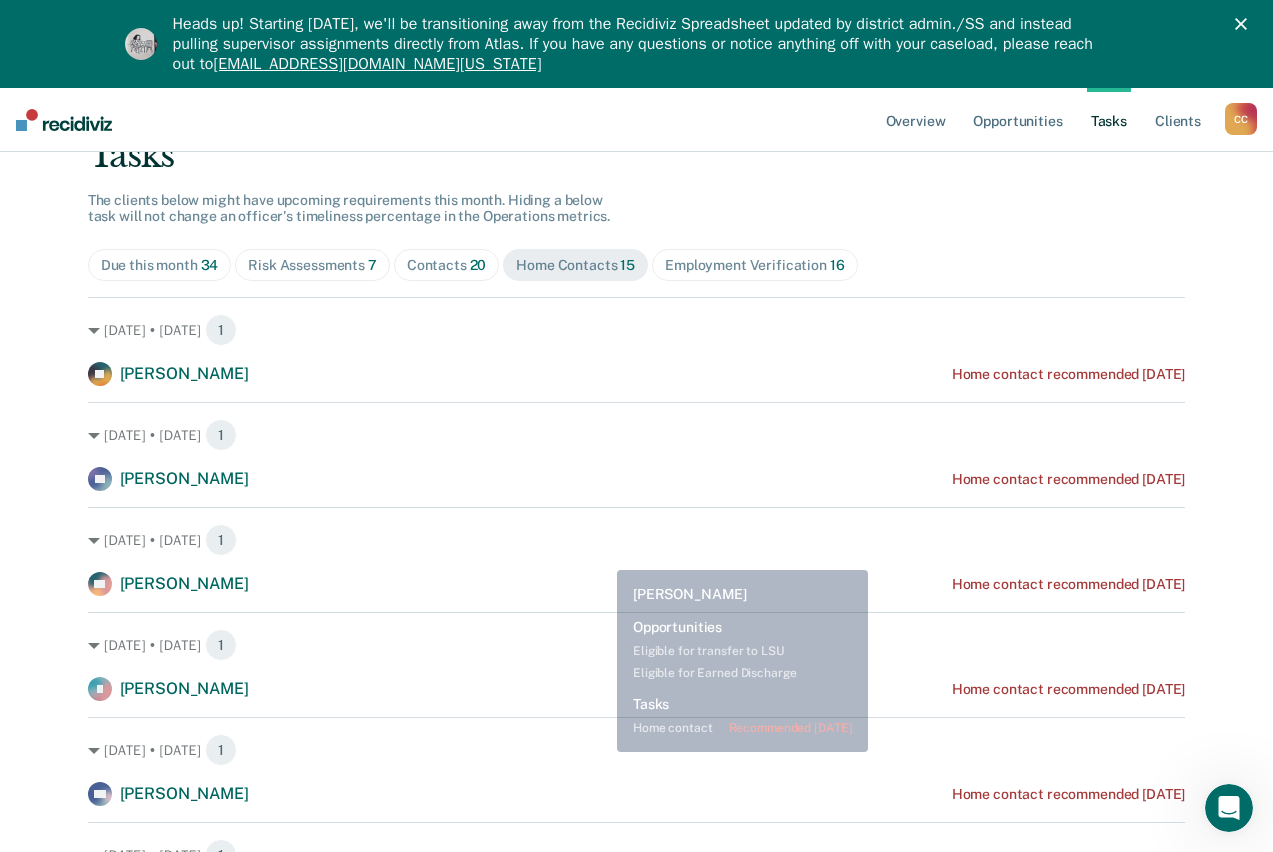 scroll, scrollTop: 0, scrollLeft: 0, axis: both 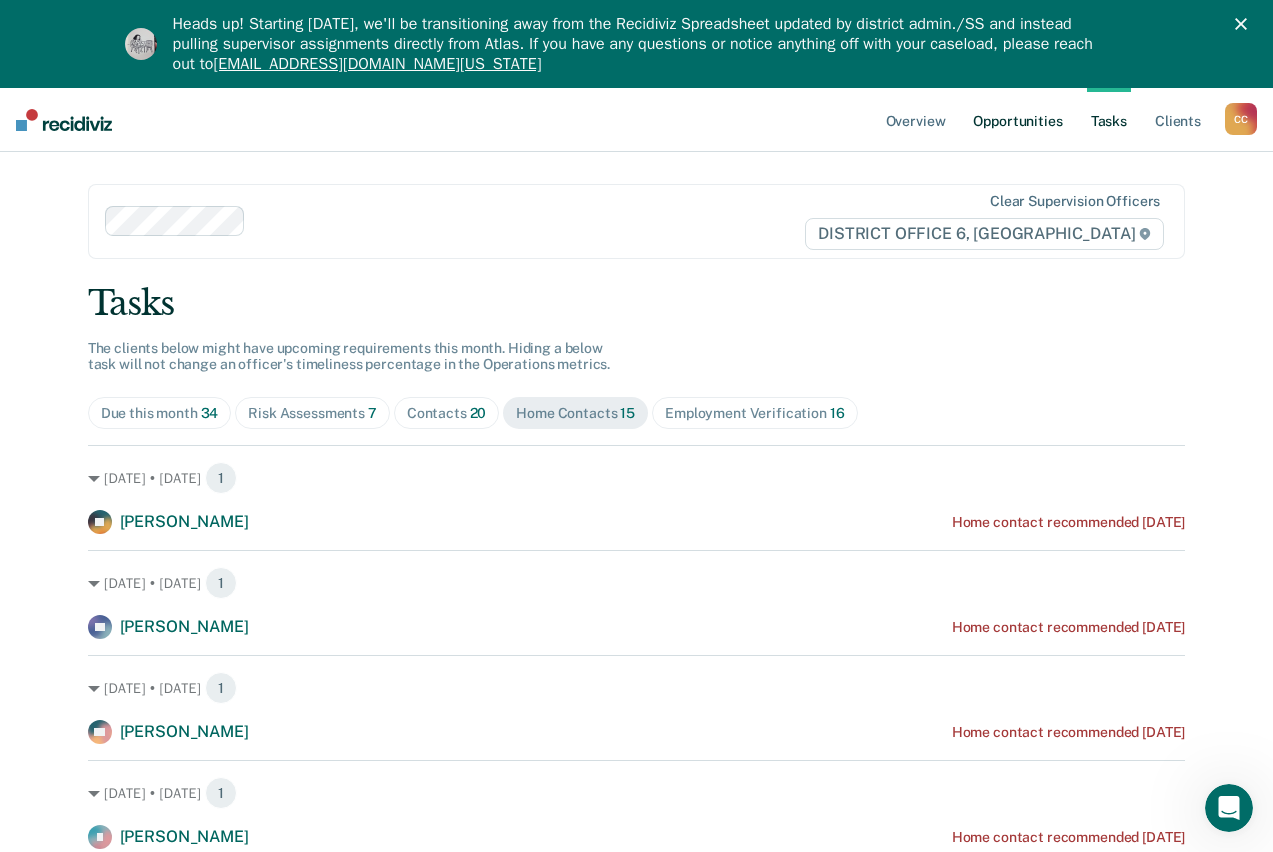 click on "Opportunities" at bounding box center [1017, 120] 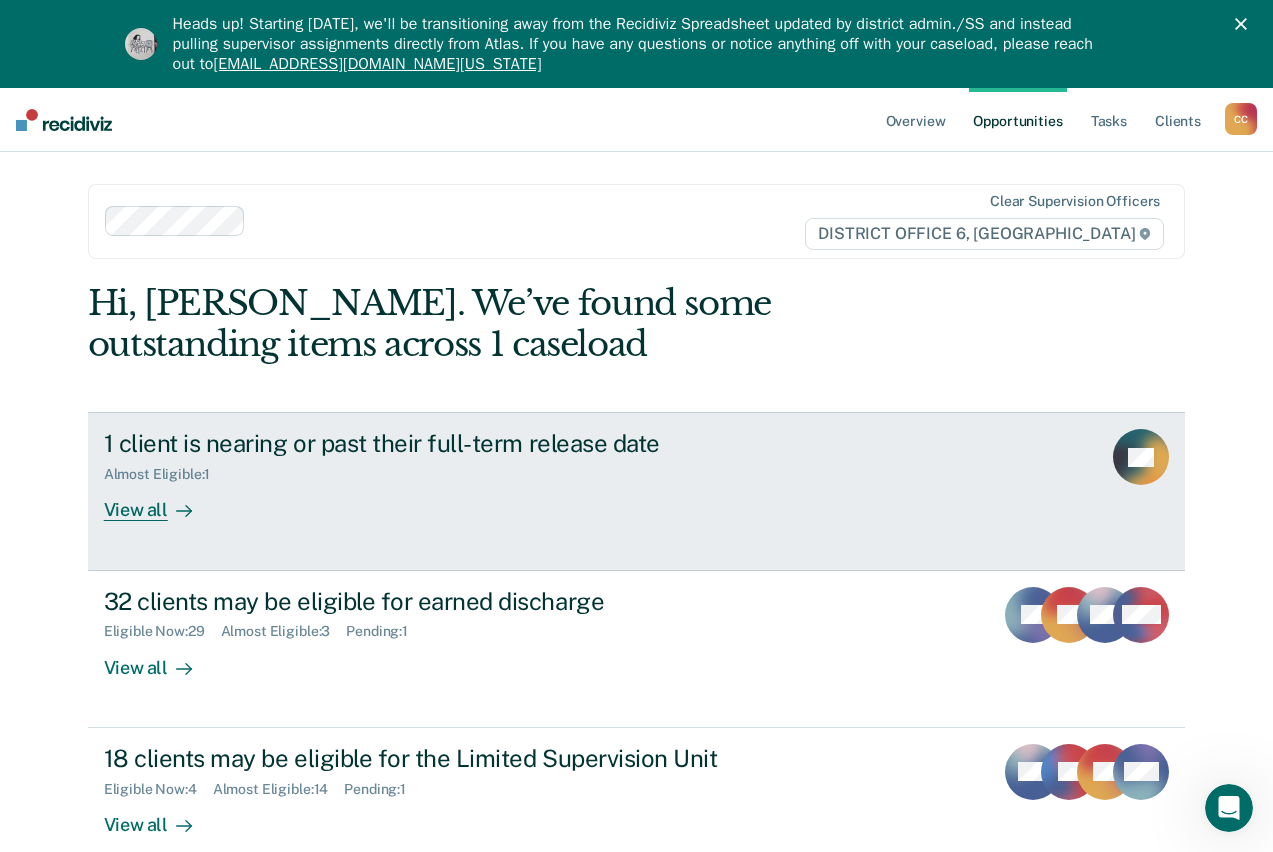 click on "View all" at bounding box center (160, 502) 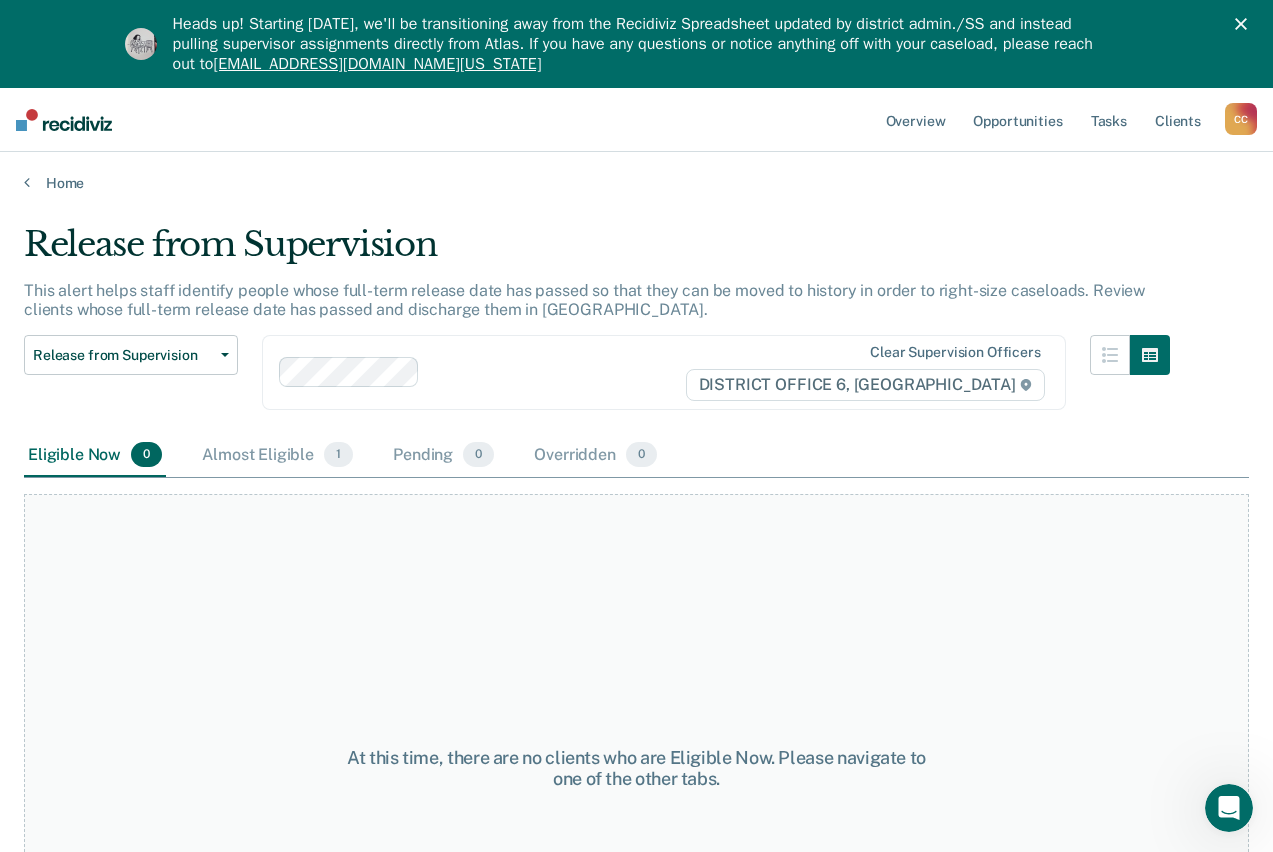 scroll, scrollTop: 0, scrollLeft: 0, axis: both 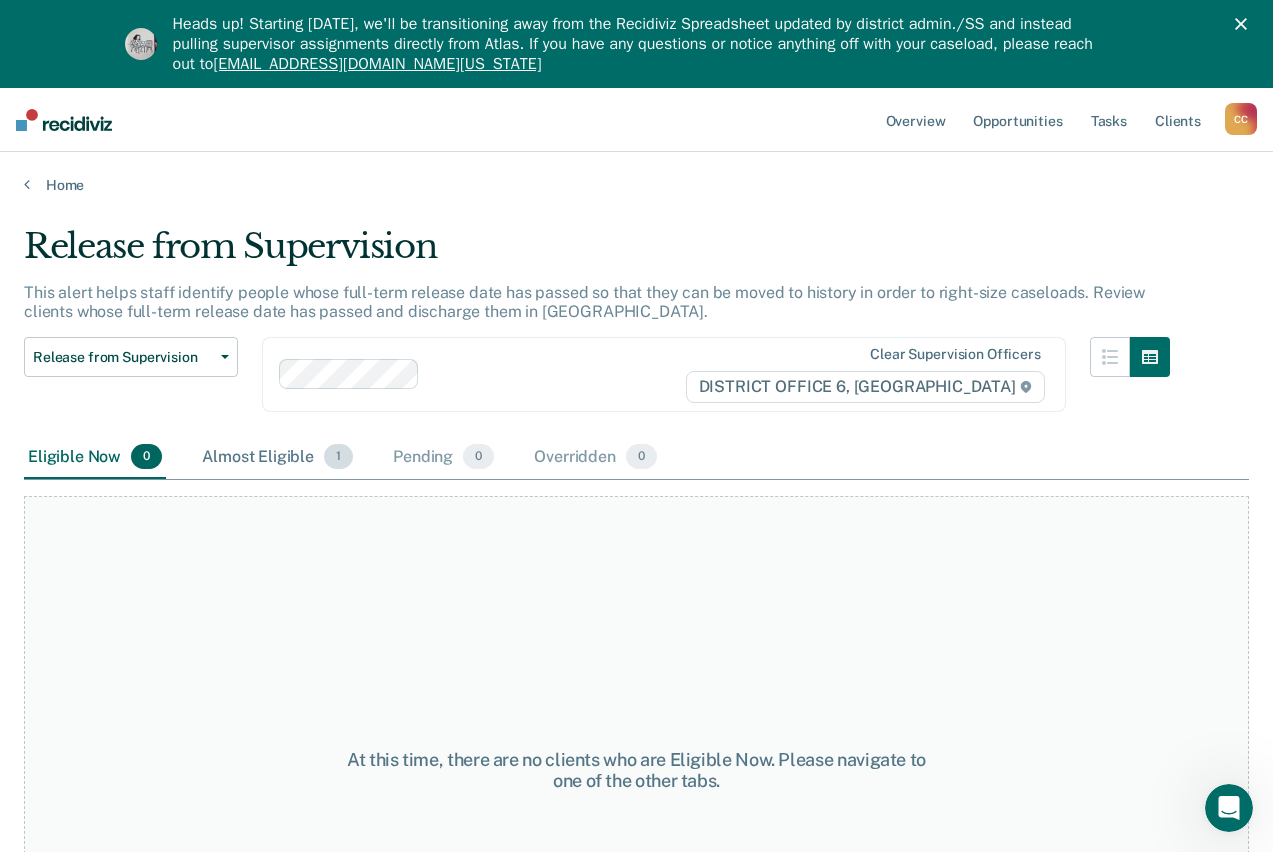 click on "Almost Eligible 1" at bounding box center (277, 458) 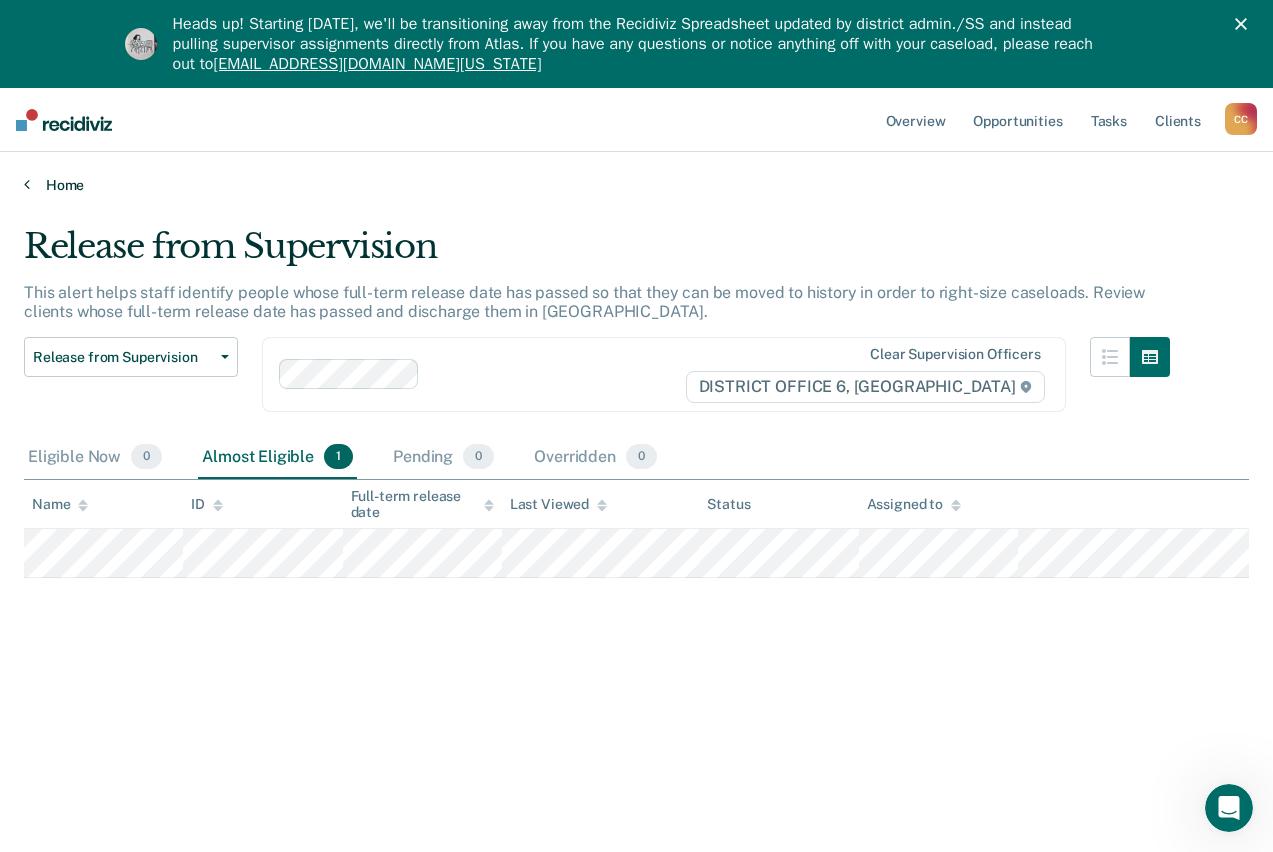 click on "Home" at bounding box center (636, 185) 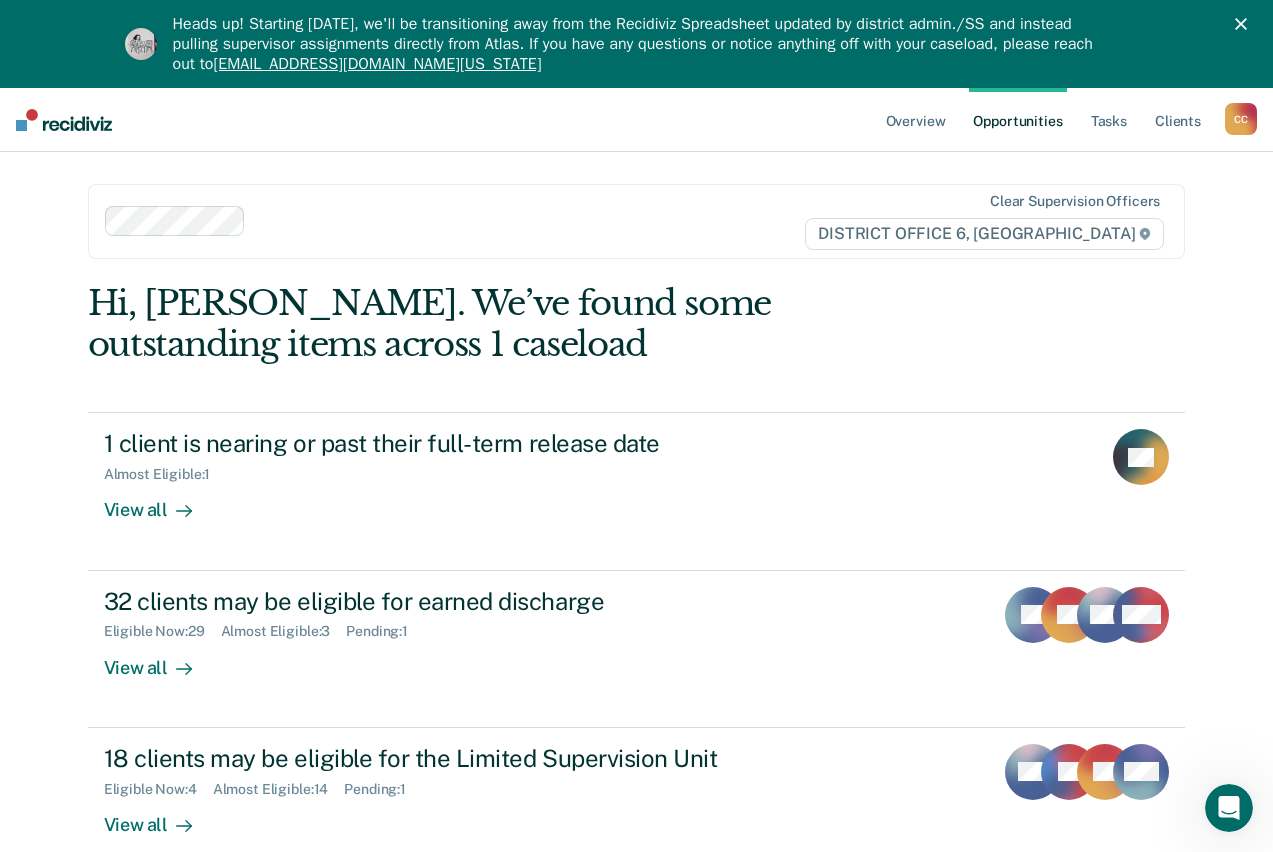 click 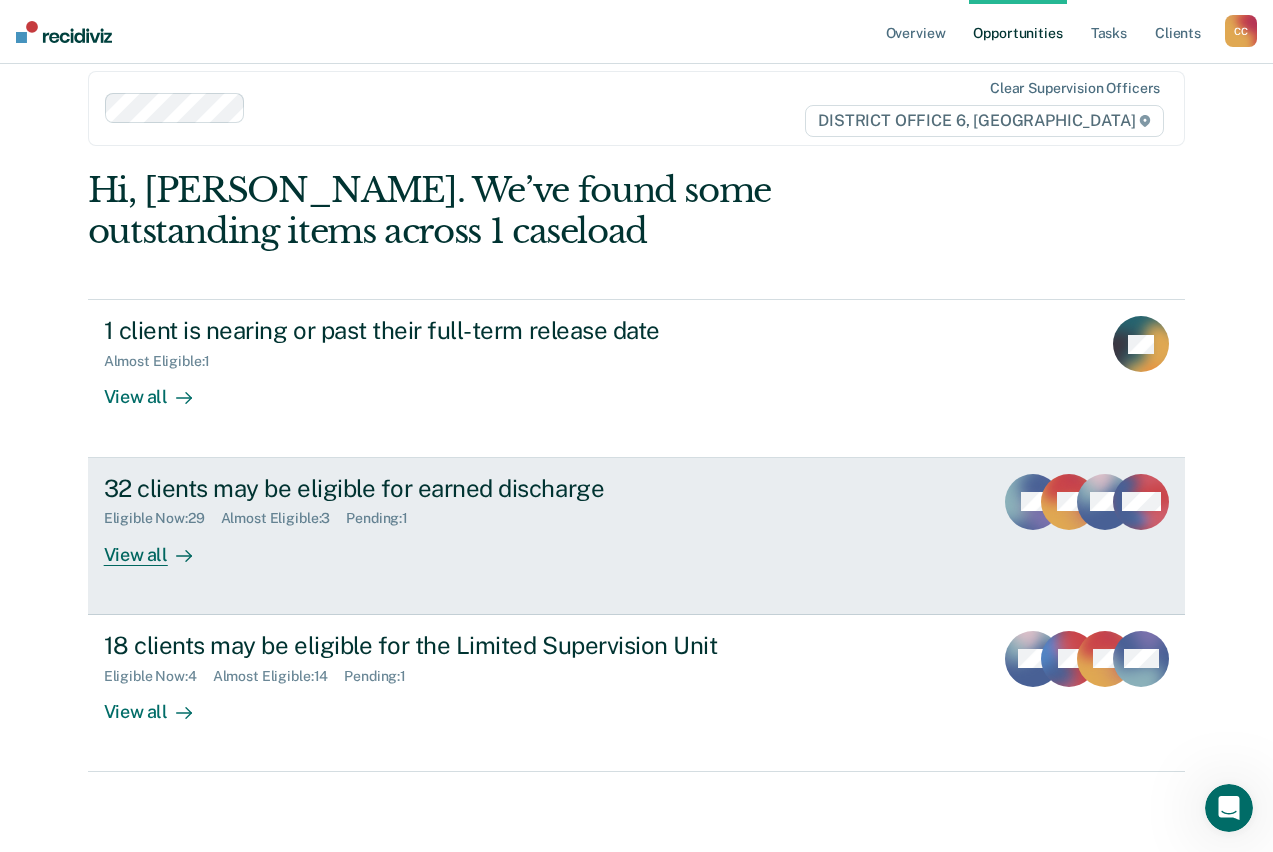 scroll, scrollTop: 0, scrollLeft: 0, axis: both 